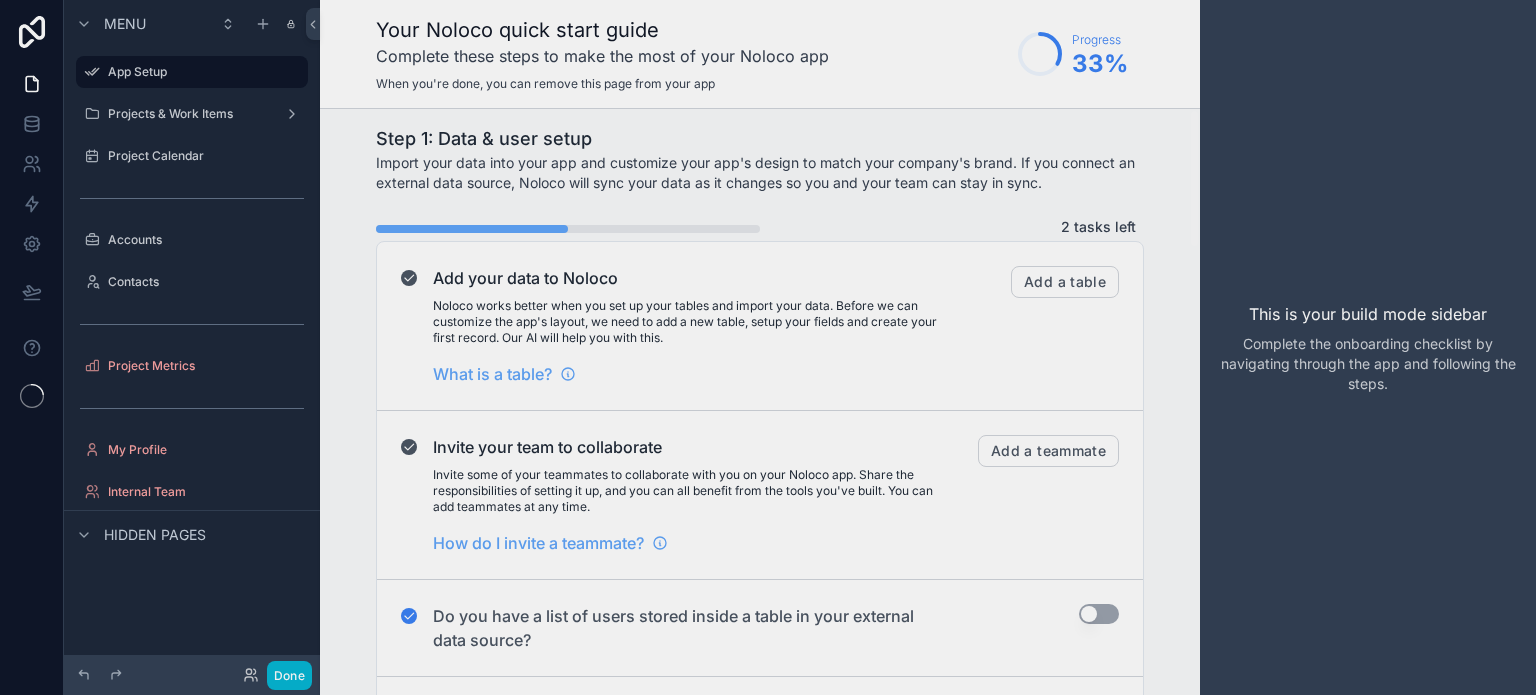 scroll, scrollTop: 0, scrollLeft: 0, axis: both 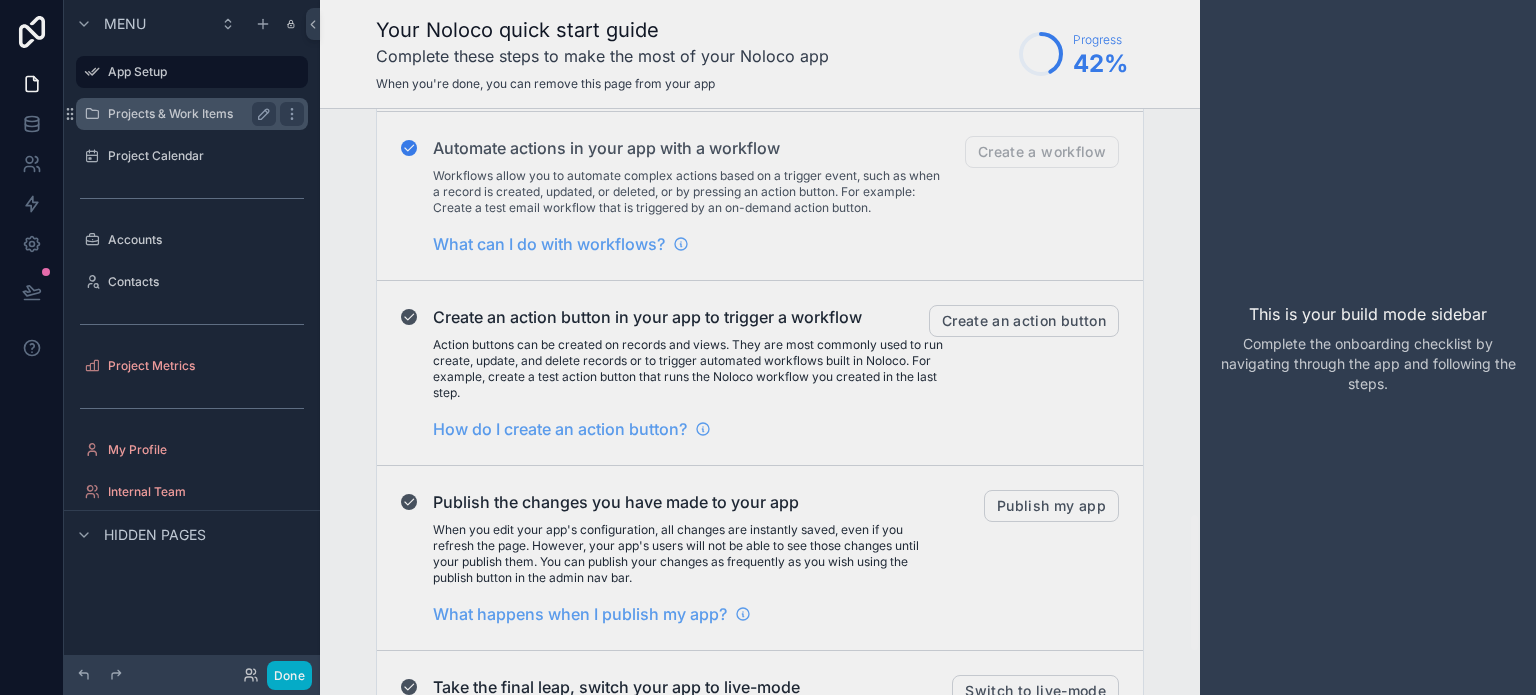 click on "Projects & Work Items" at bounding box center (188, 114) 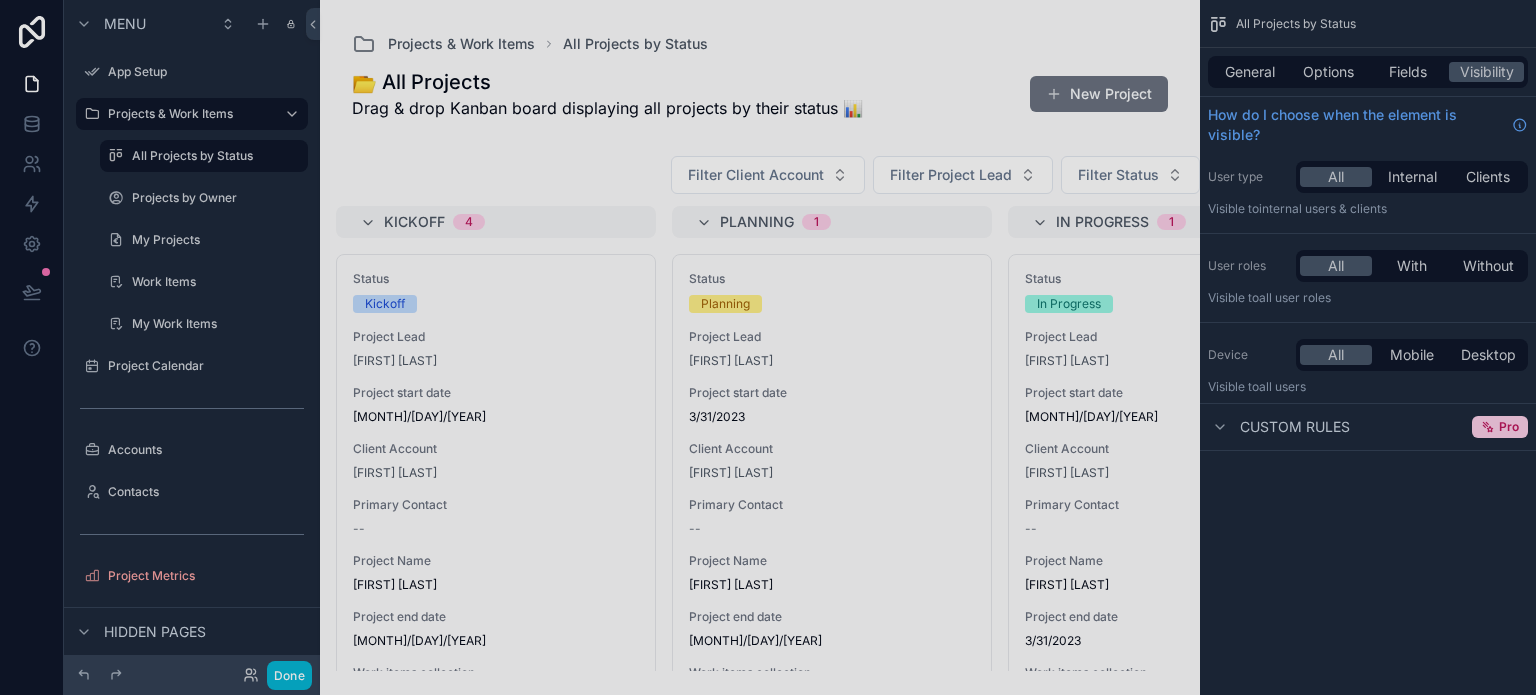 click at bounding box center (760, 347) 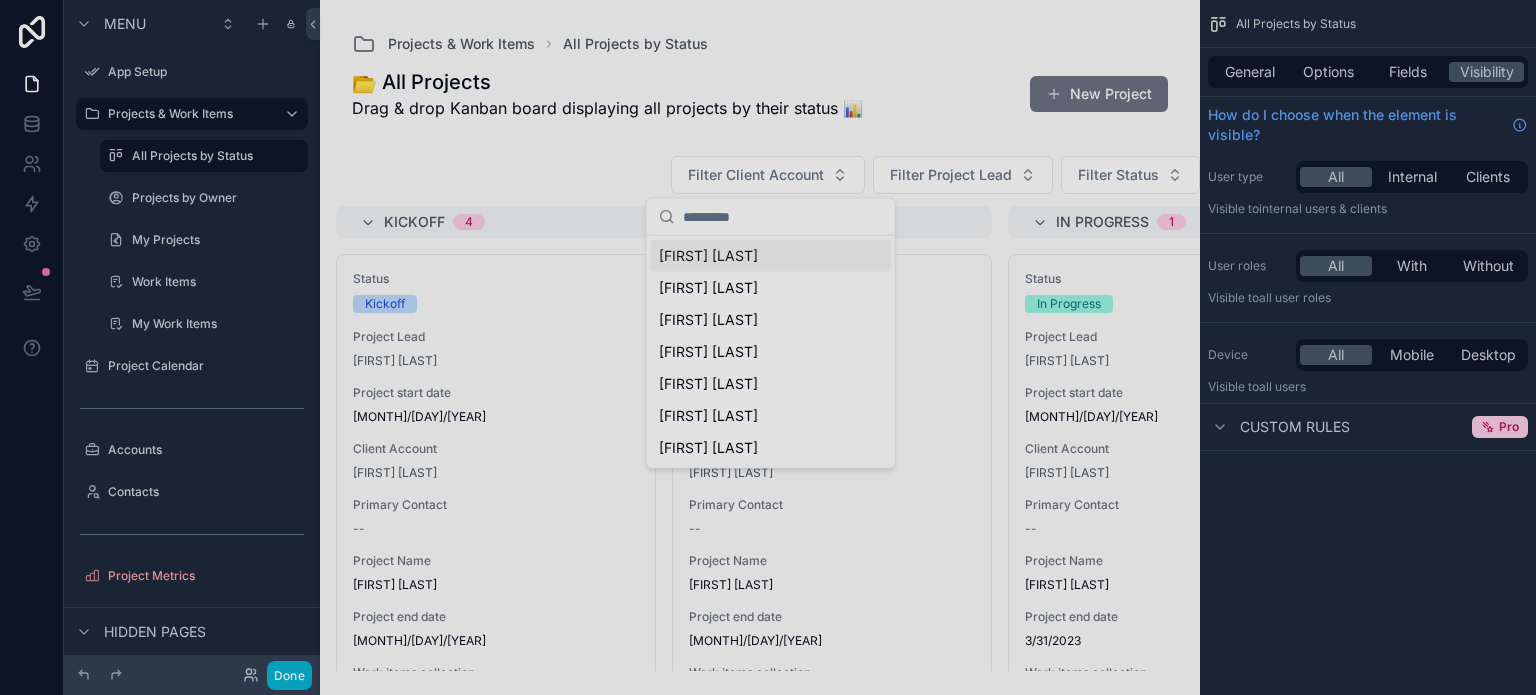 click on "Filter Client Account Filter Project Lead Filter Status" at bounding box center (760, 175) 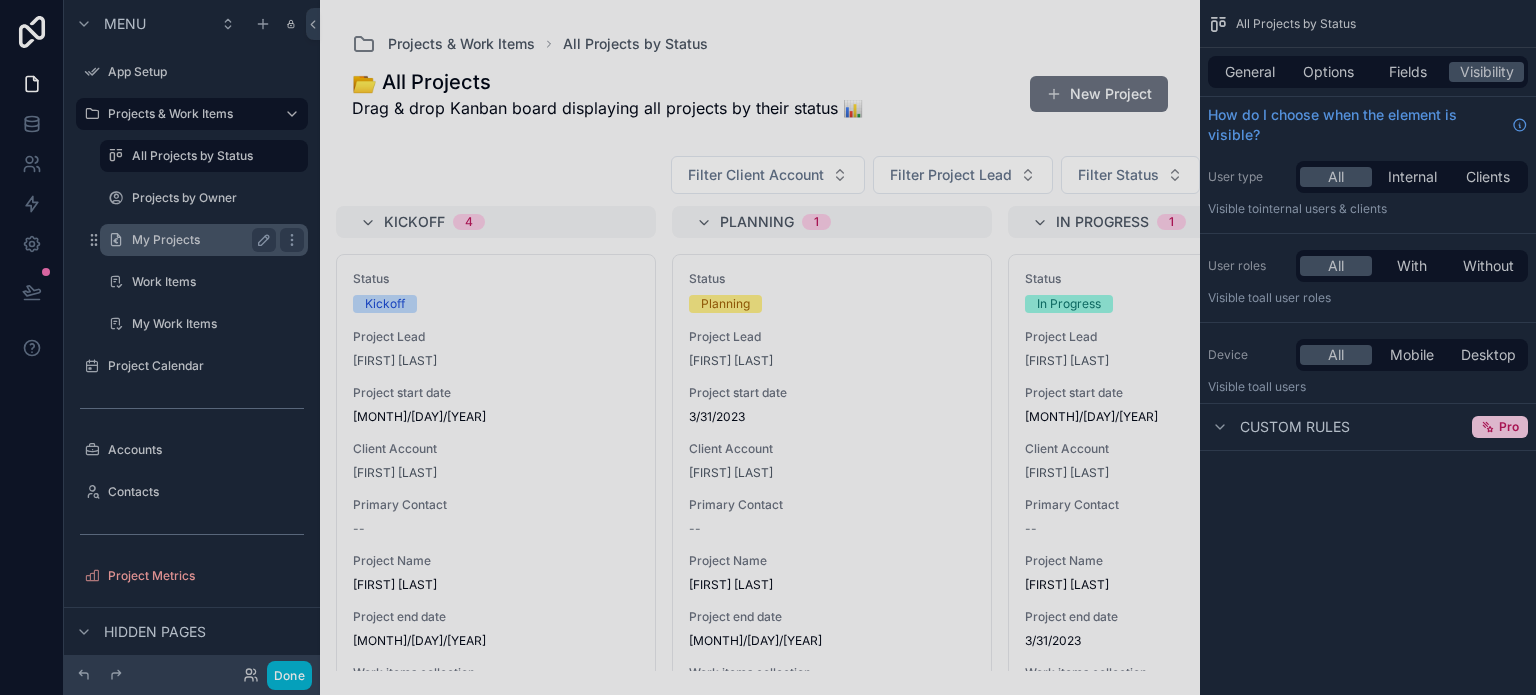 click on "My Projects" at bounding box center (200, 240) 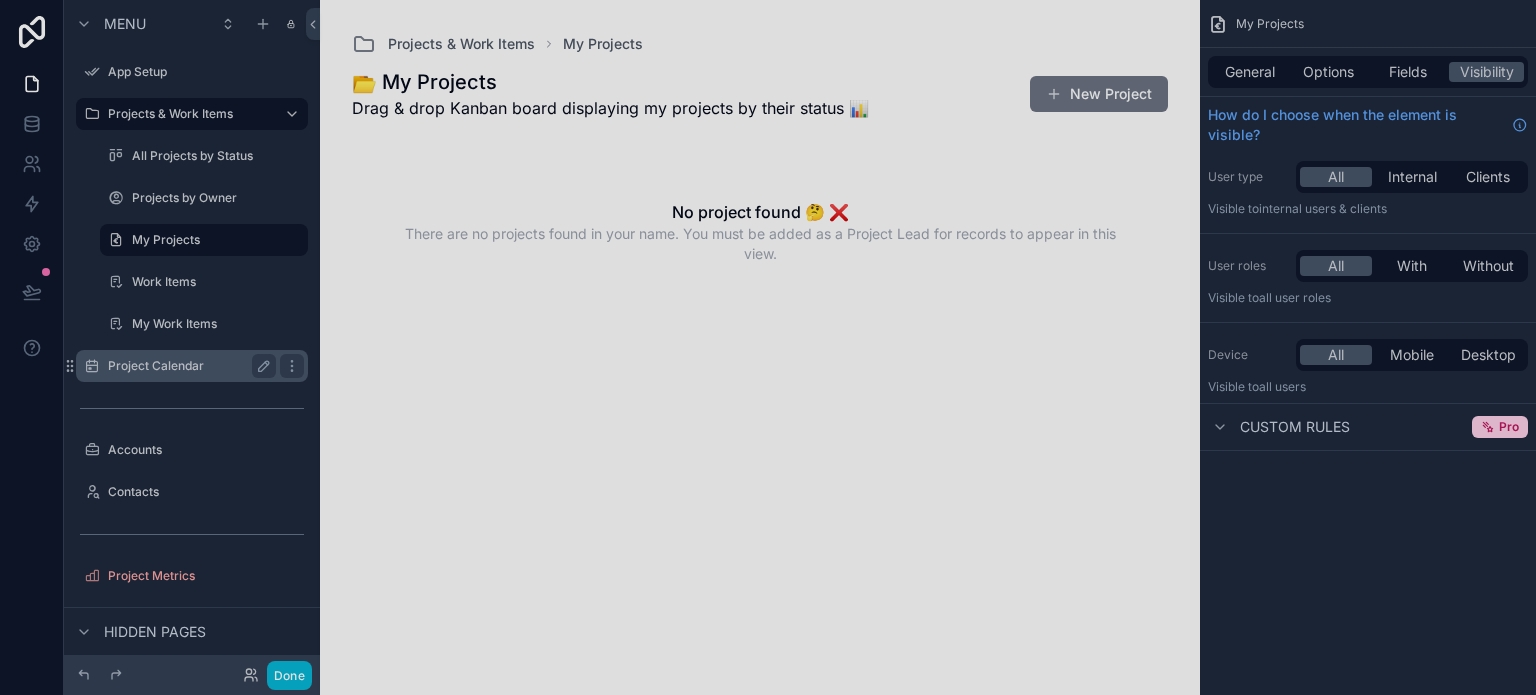 click on "Project Calendar" at bounding box center (188, 366) 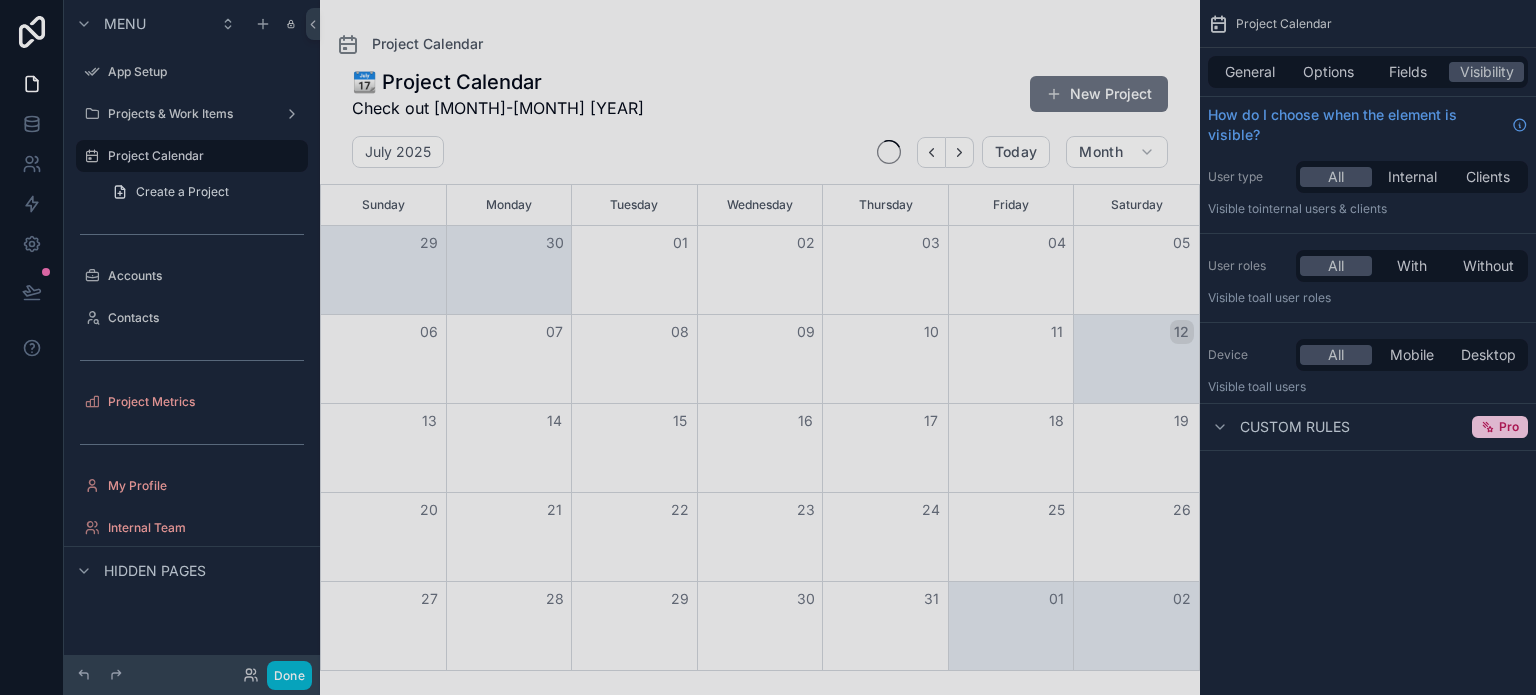 click at bounding box center [760, 347] 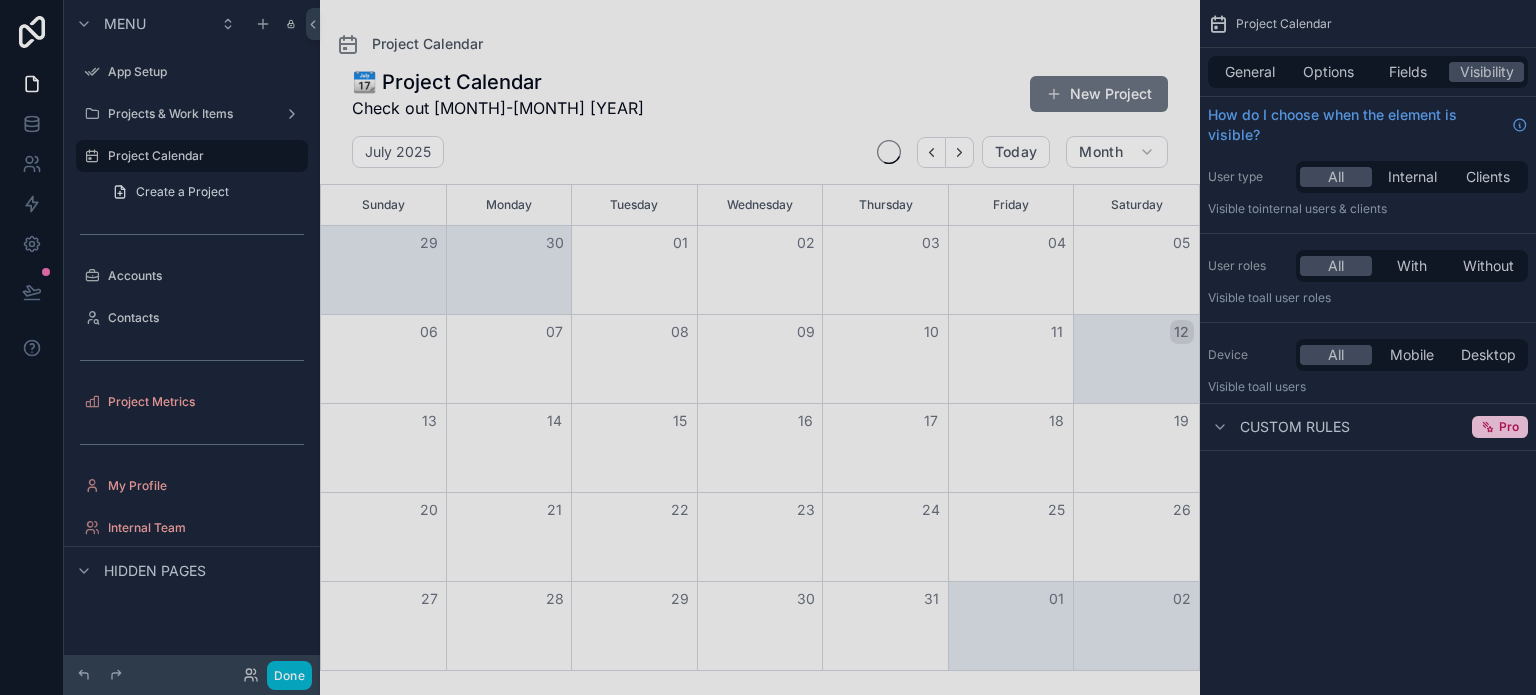 click on "01" at bounding box center (680, 243) 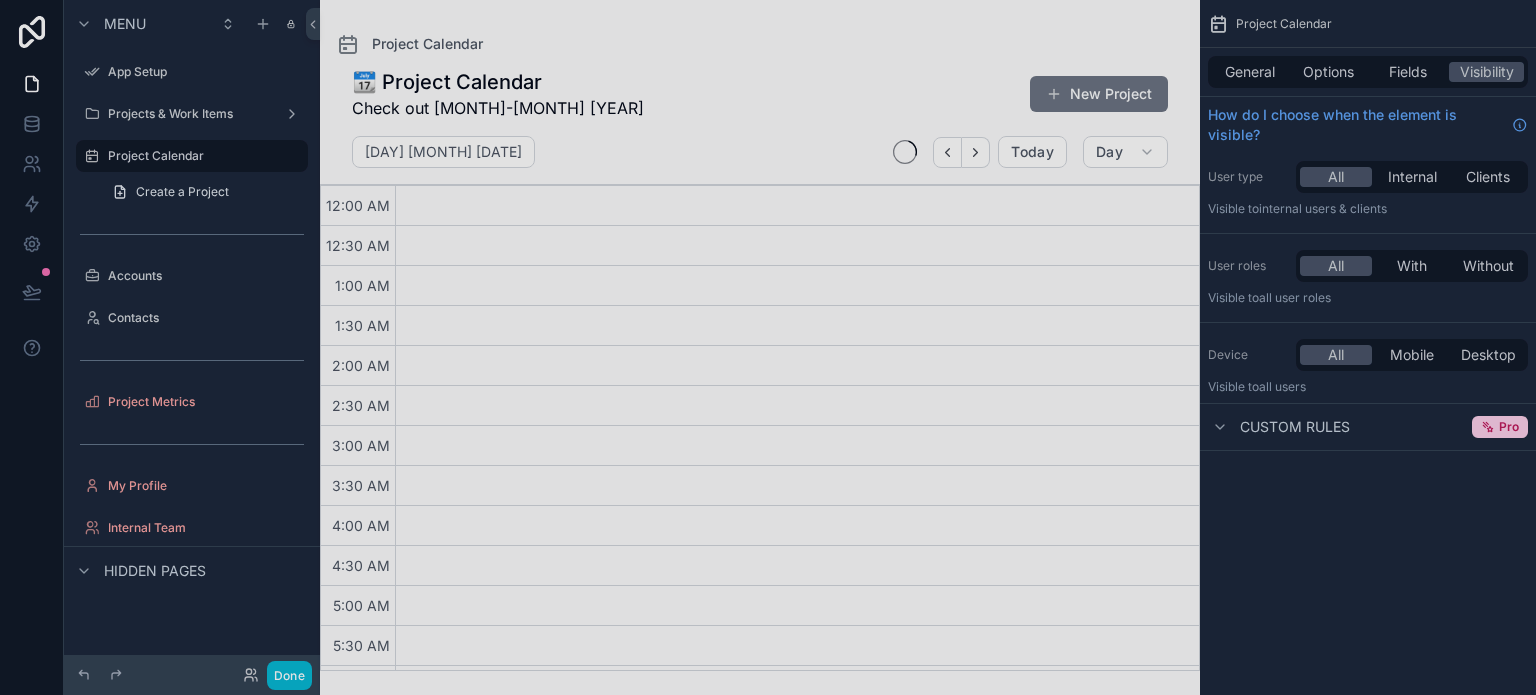 drag, startPoint x: 464, startPoint y: 196, endPoint x: 488, endPoint y: 379, distance: 184.56706 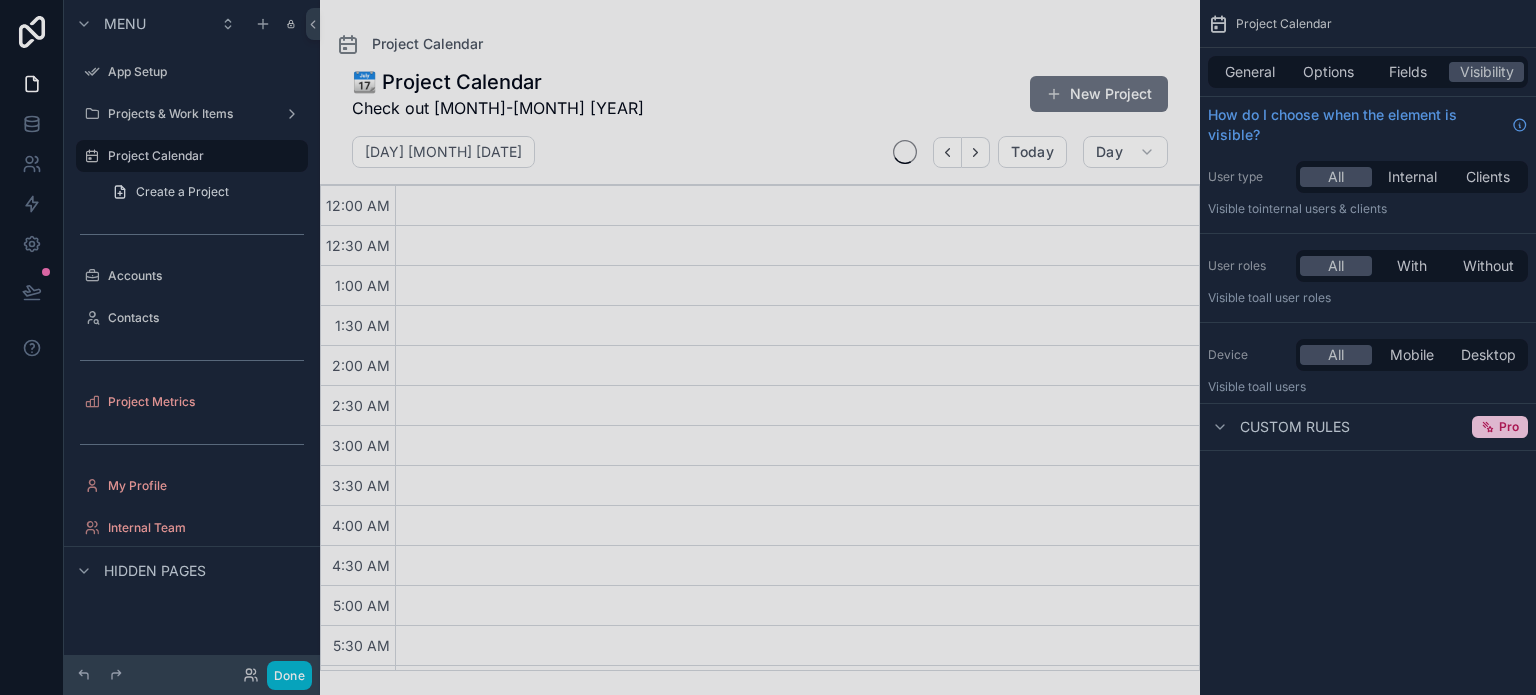 click at bounding box center [797, 1146] 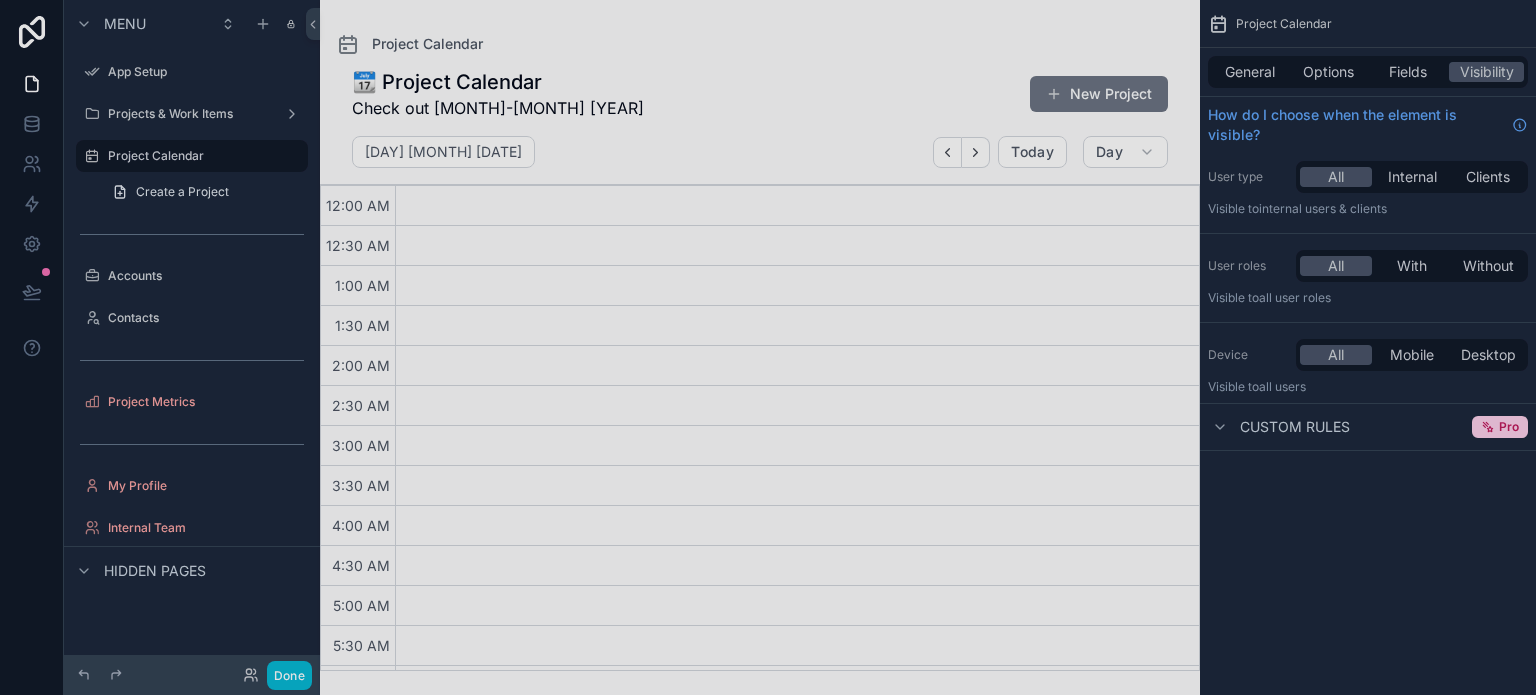 drag, startPoint x: 423, startPoint y: 199, endPoint x: 490, endPoint y: 315, distance: 133.95895 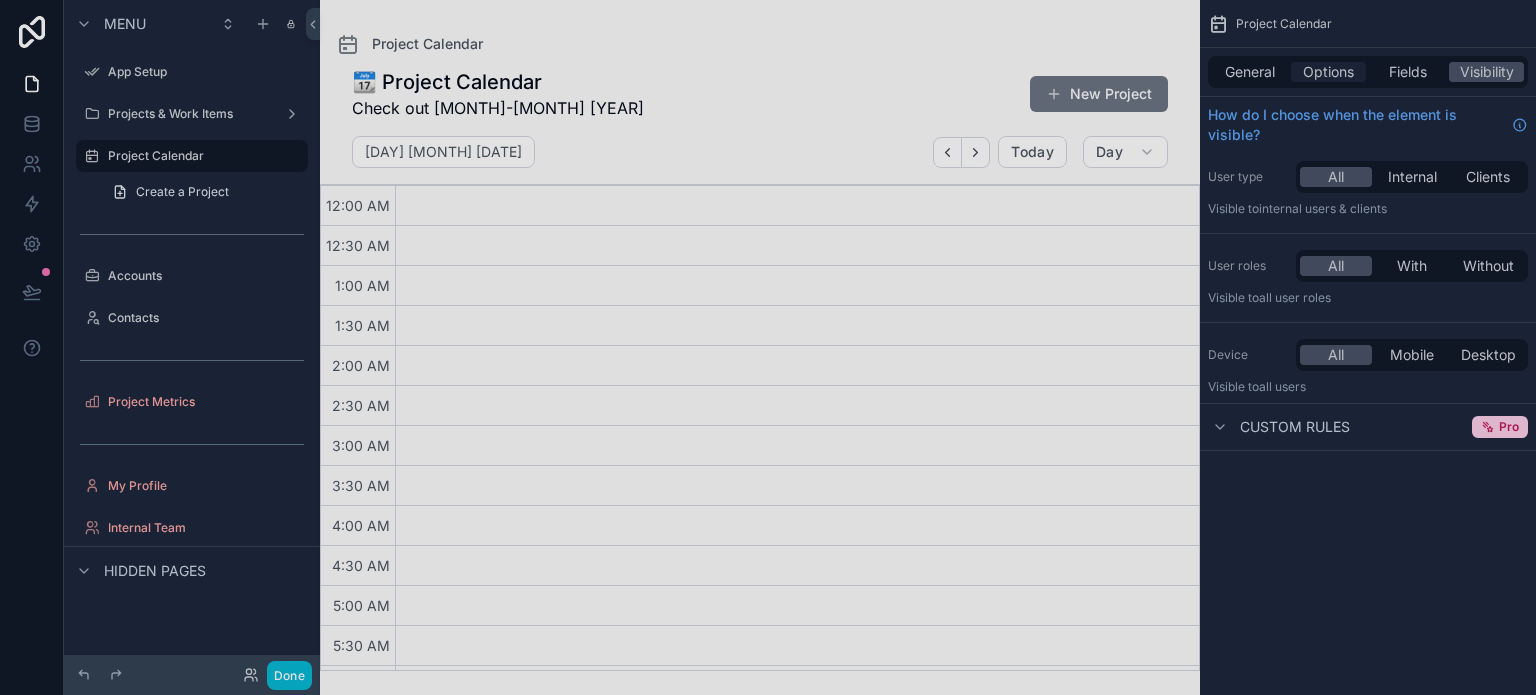 click on "Options" at bounding box center (1328, 72) 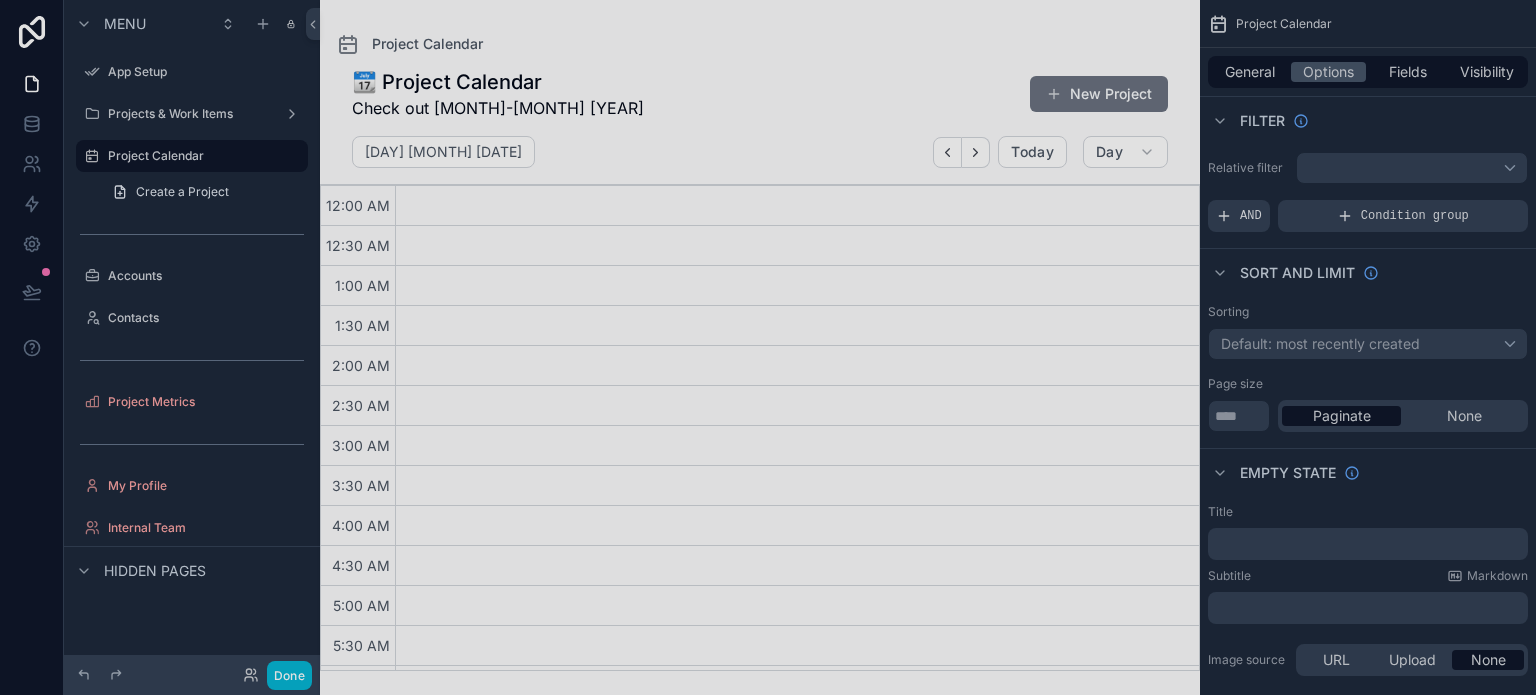 click at bounding box center [797, 1146] 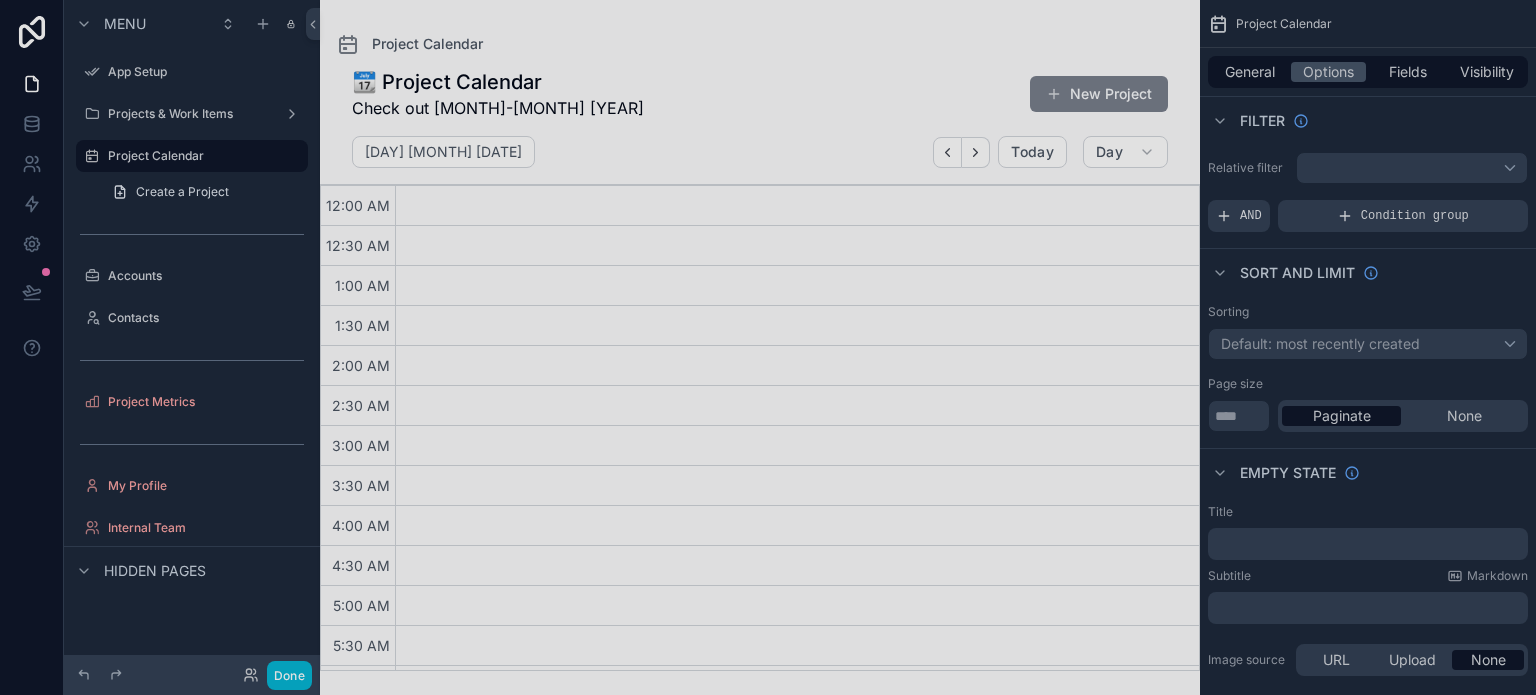 click on "New Project" at bounding box center (1099, 94) 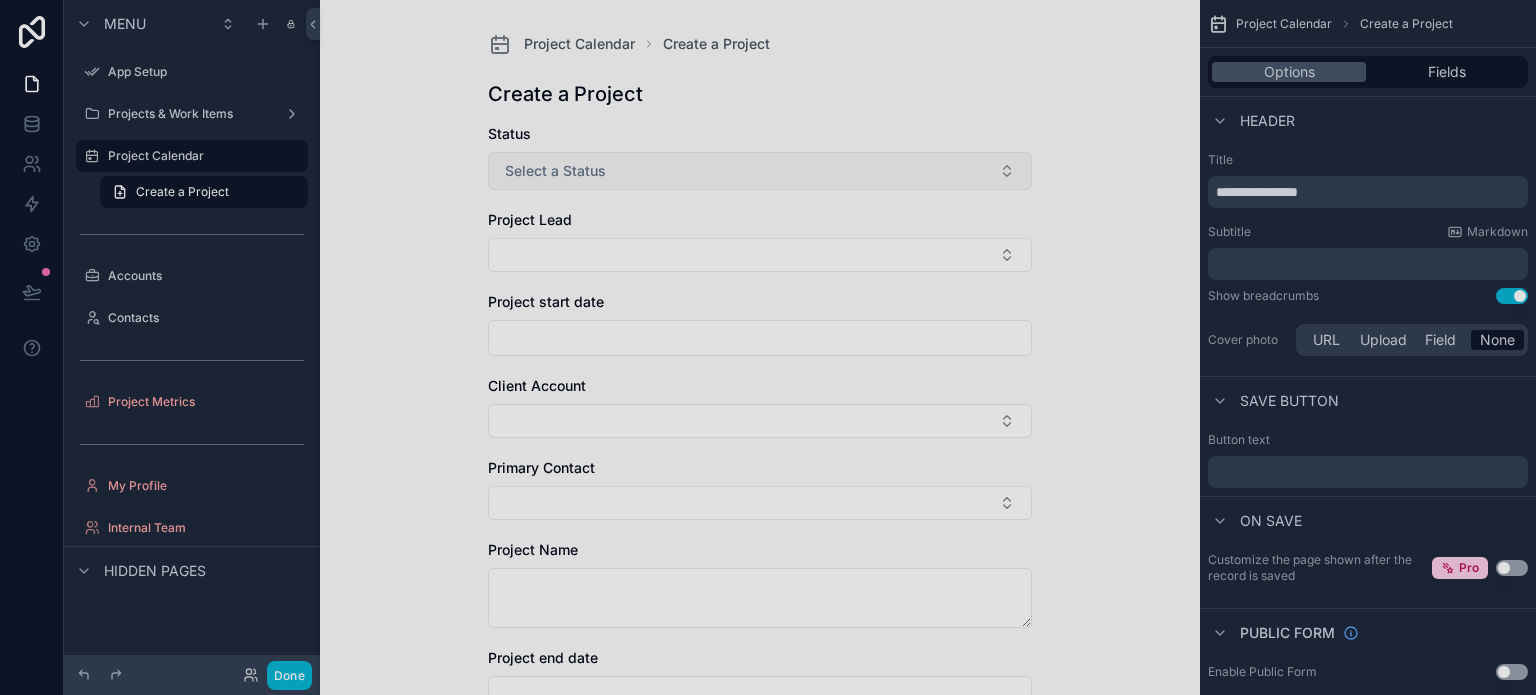 click on "Select a Status" at bounding box center (760, 171) 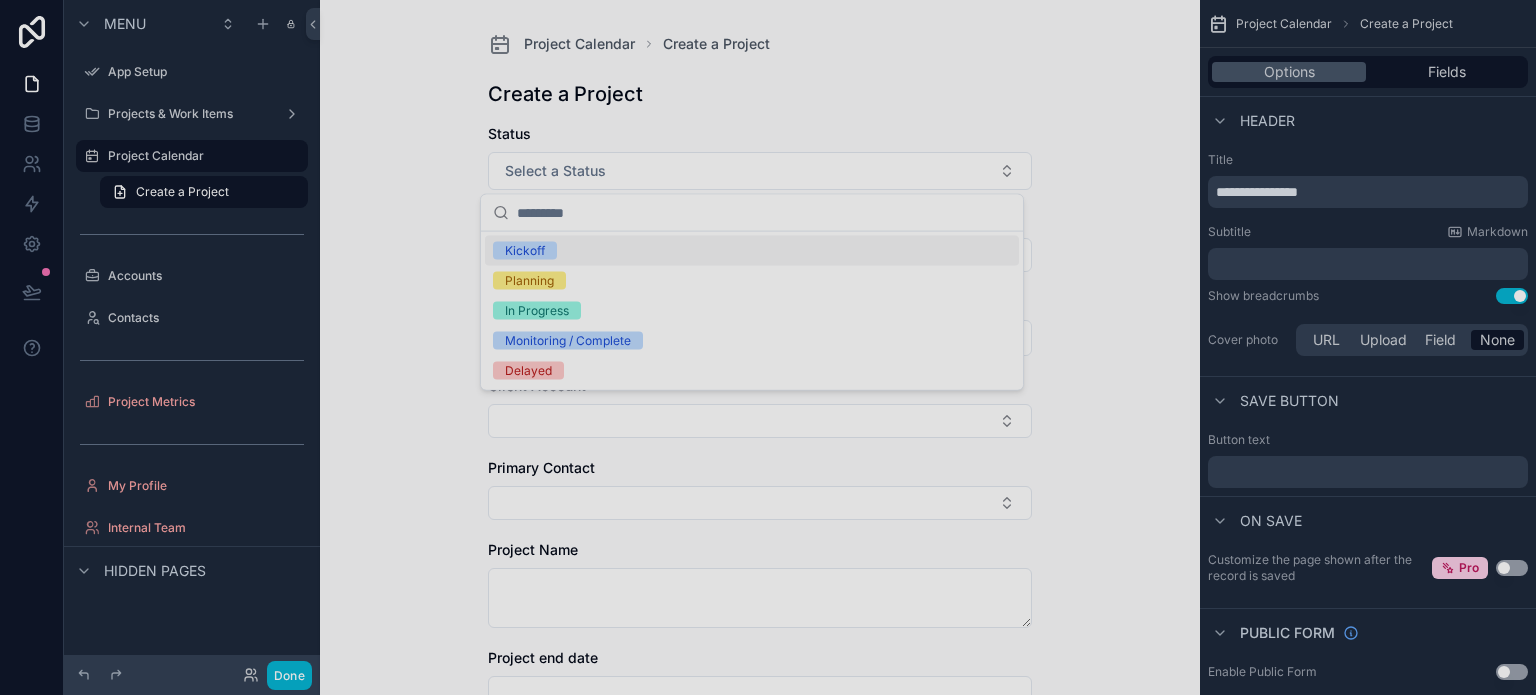 click on "Kickoff" at bounding box center (752, 251) 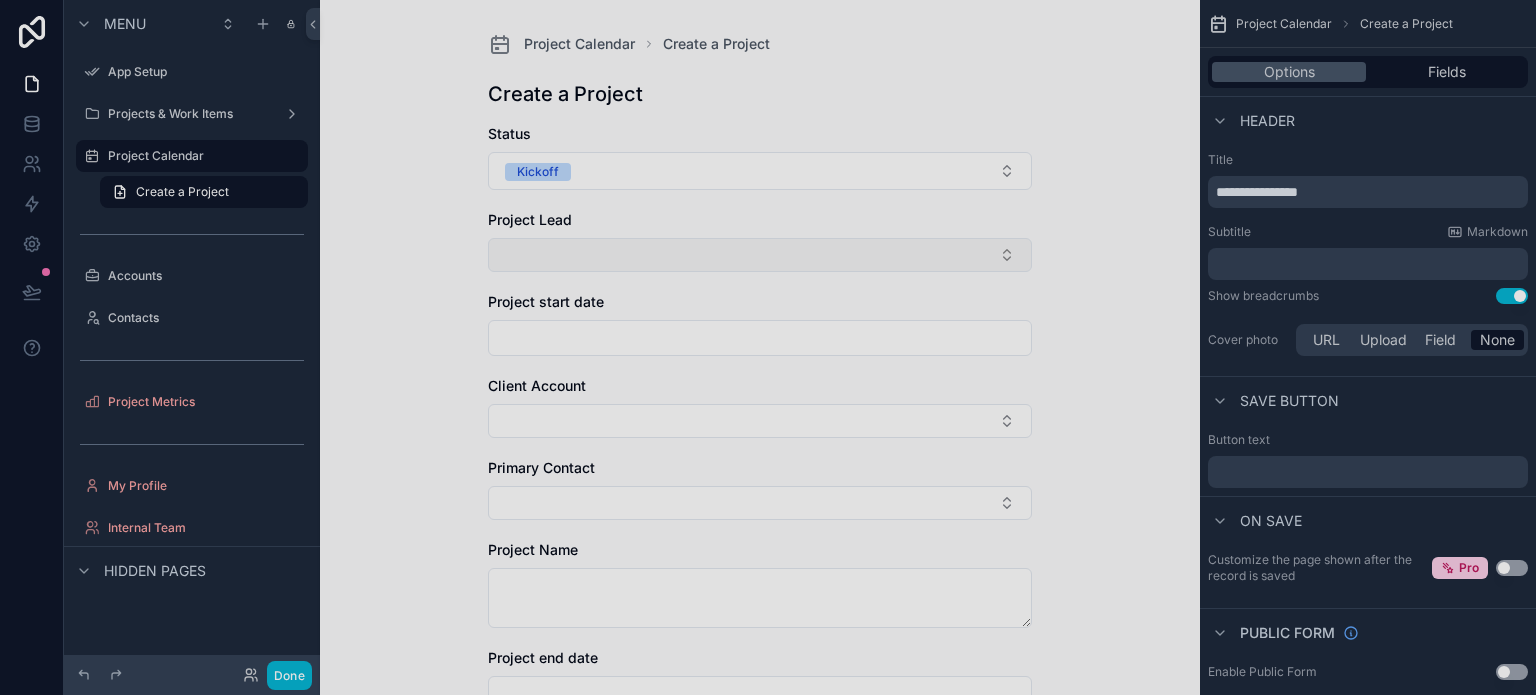 click at bounding box center (760, 255) 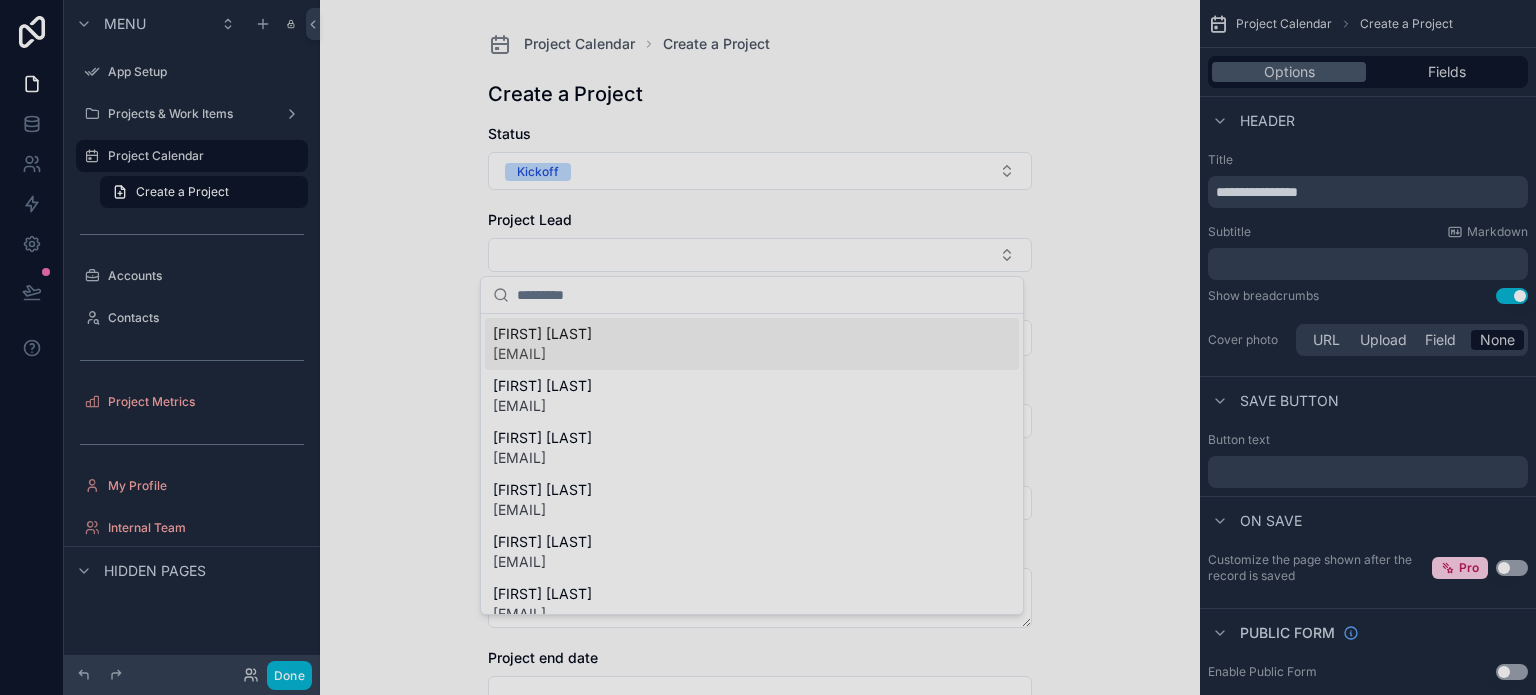 click on "[FIRST] [LAST]" at bounding box center (542, 334) 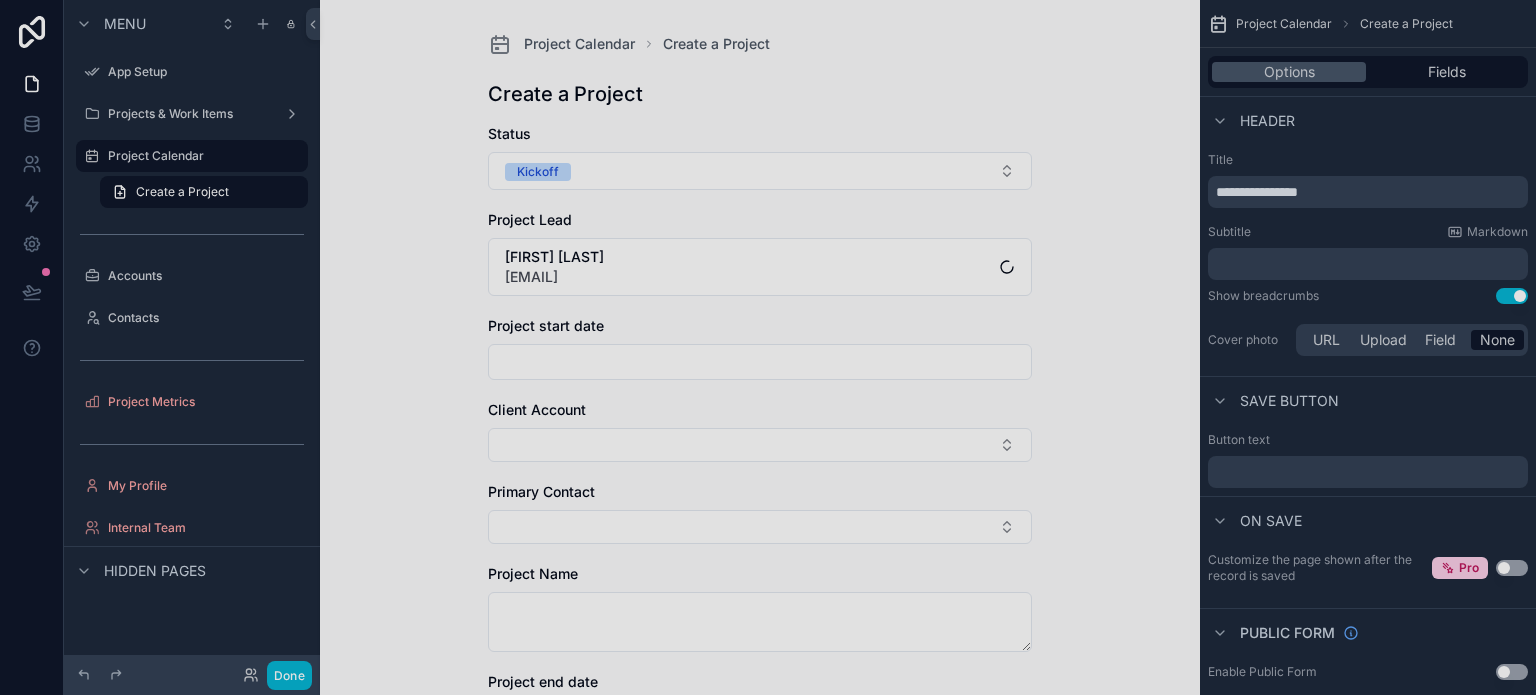 click at bounding box center (760, 362) 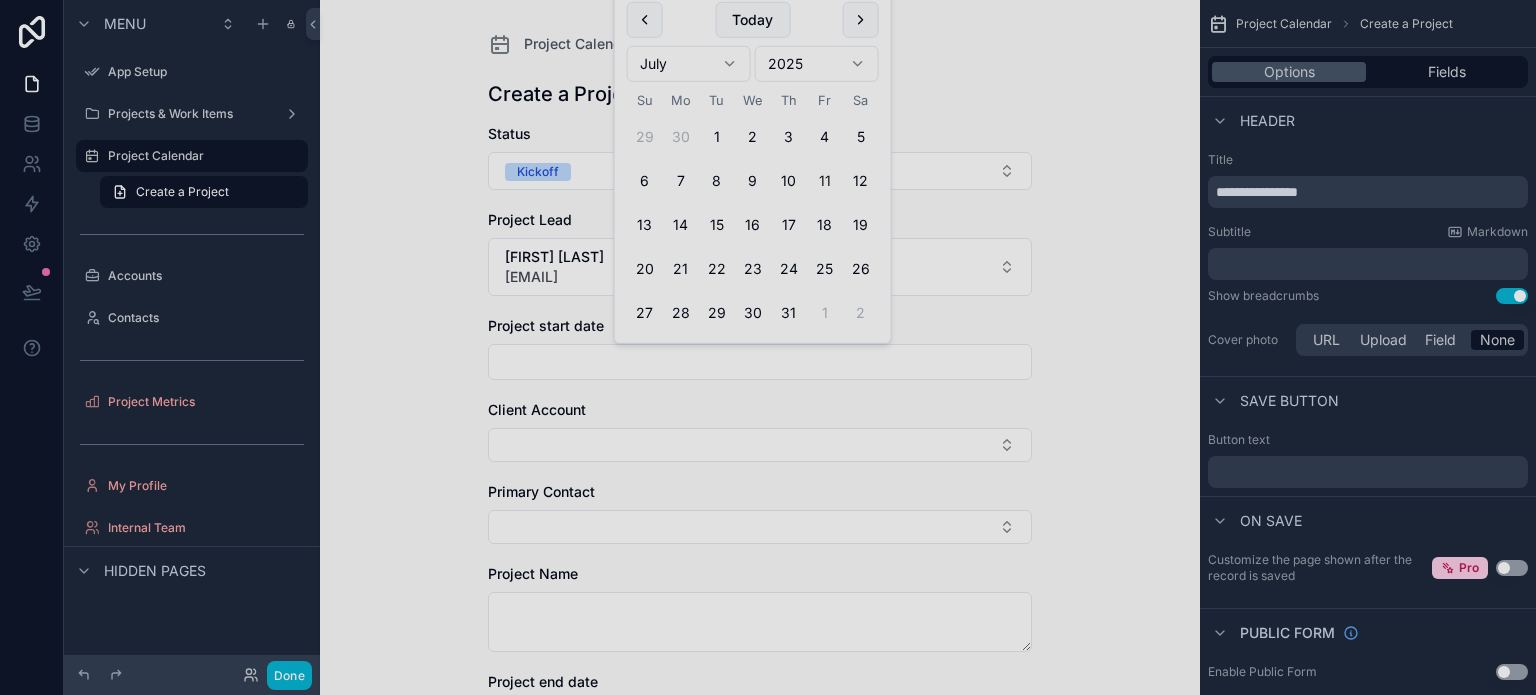 click on "29 30 1 2 3 4 5 6 7 8 9 10 11 12 13 14 15 16 17 18 19 20 21 22 23 24 25 26 27 28 29 30 31 1 2" at bounding box center [753, 221] 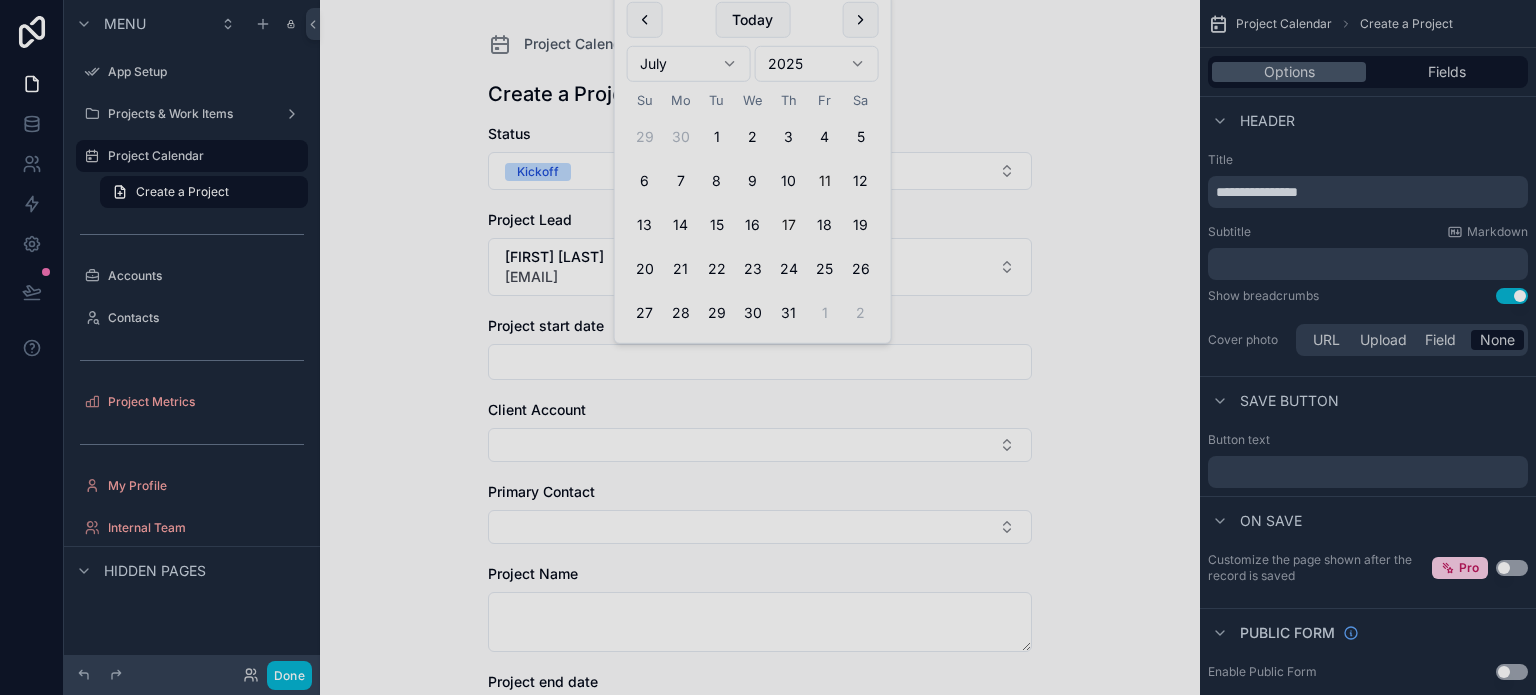 click on "17" at bounding box center [789, 225] 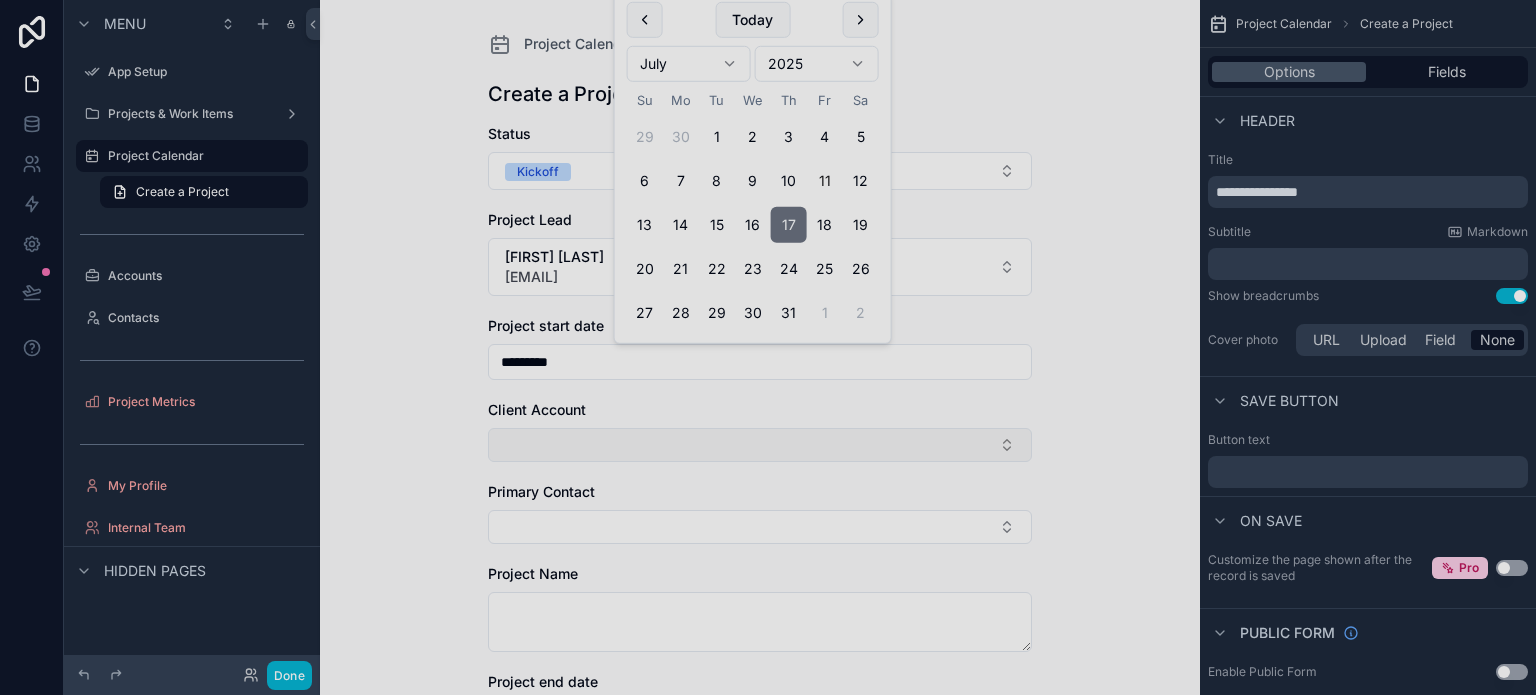 click at bounding box center (760, 445) 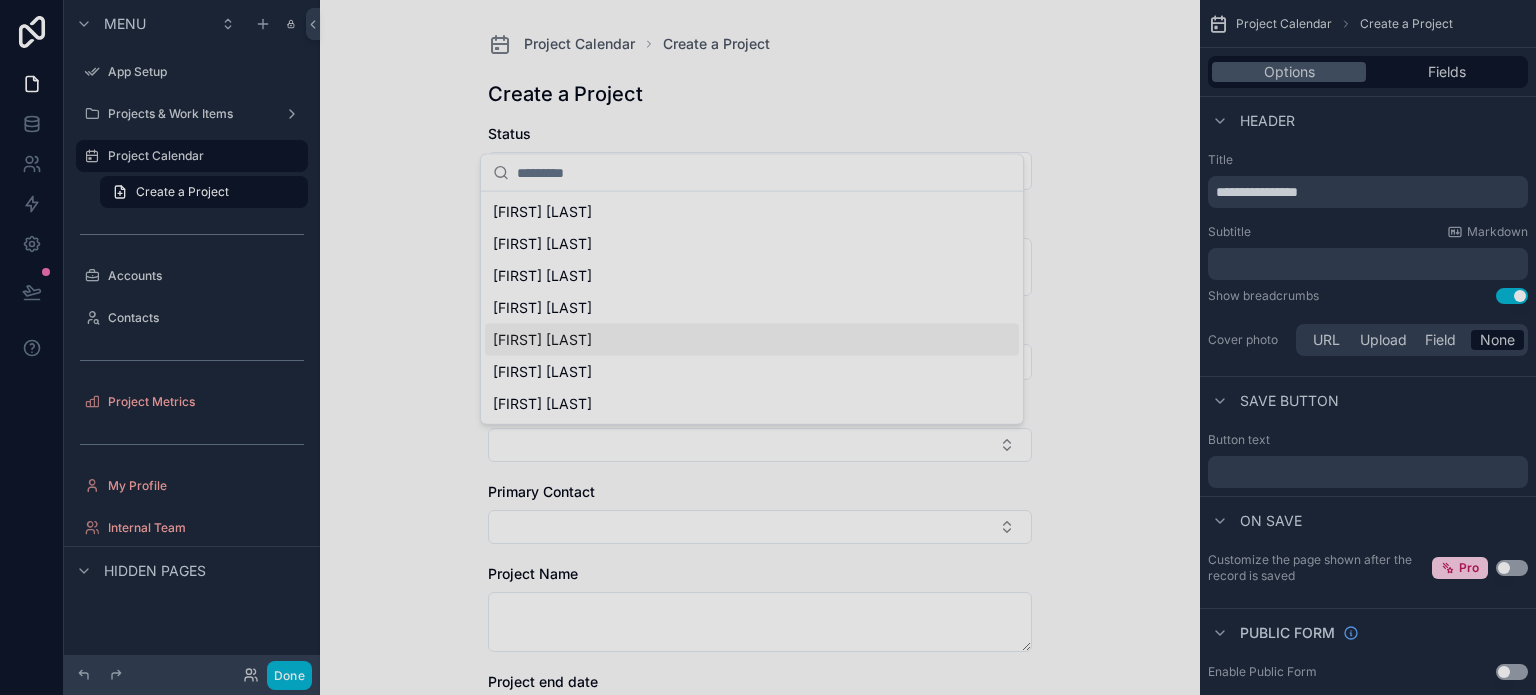 click on "[FIRST] [LAST]" at bounding box center (542, 308) 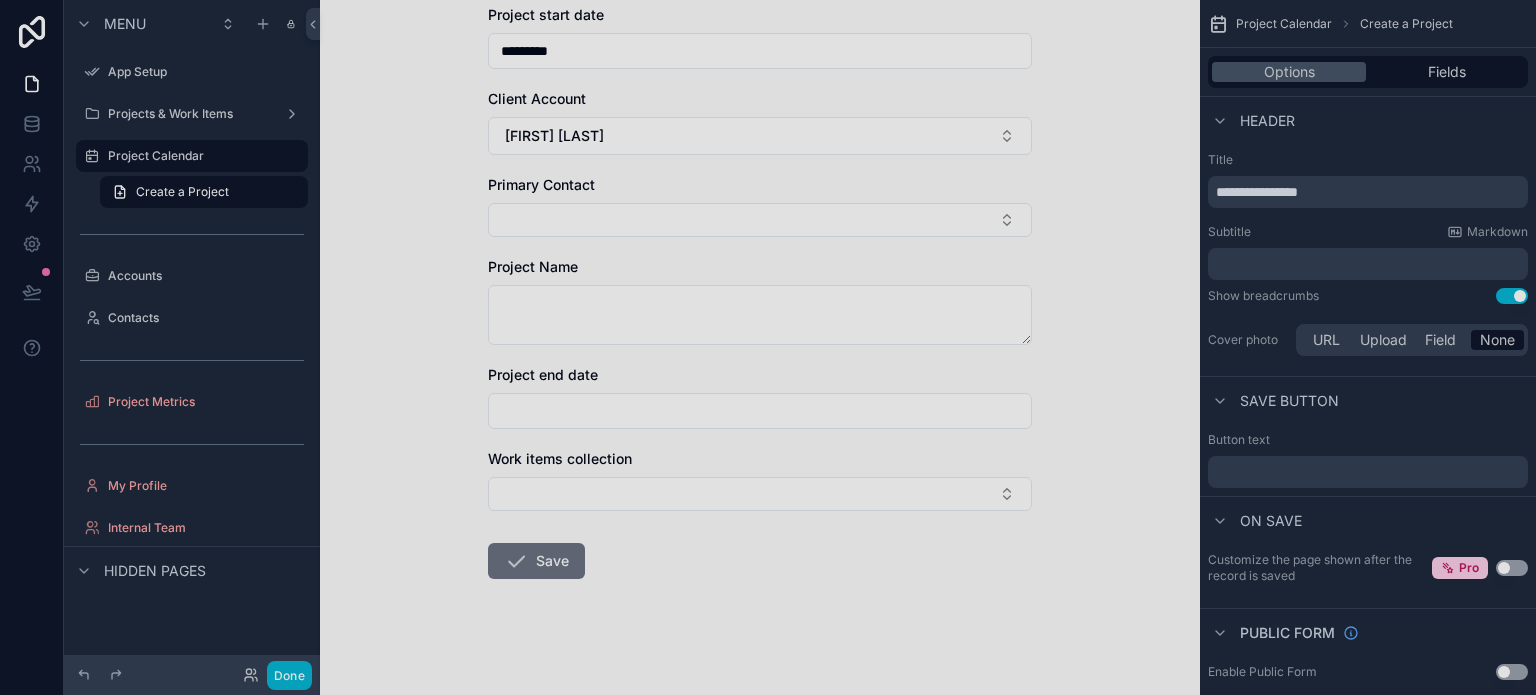 scroll, scrollTop: 321, scrollLeft: 0, axis: vertical 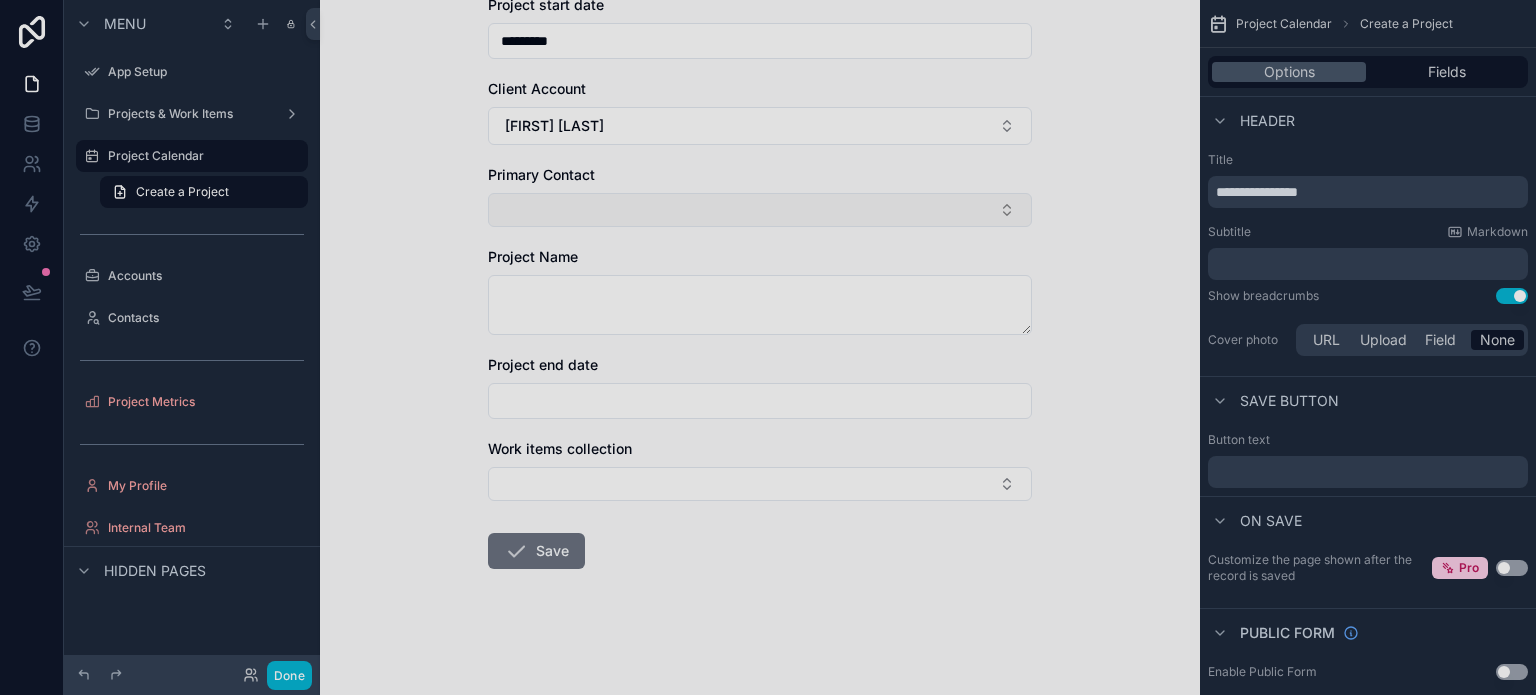 click at bounding box center [760, 210] 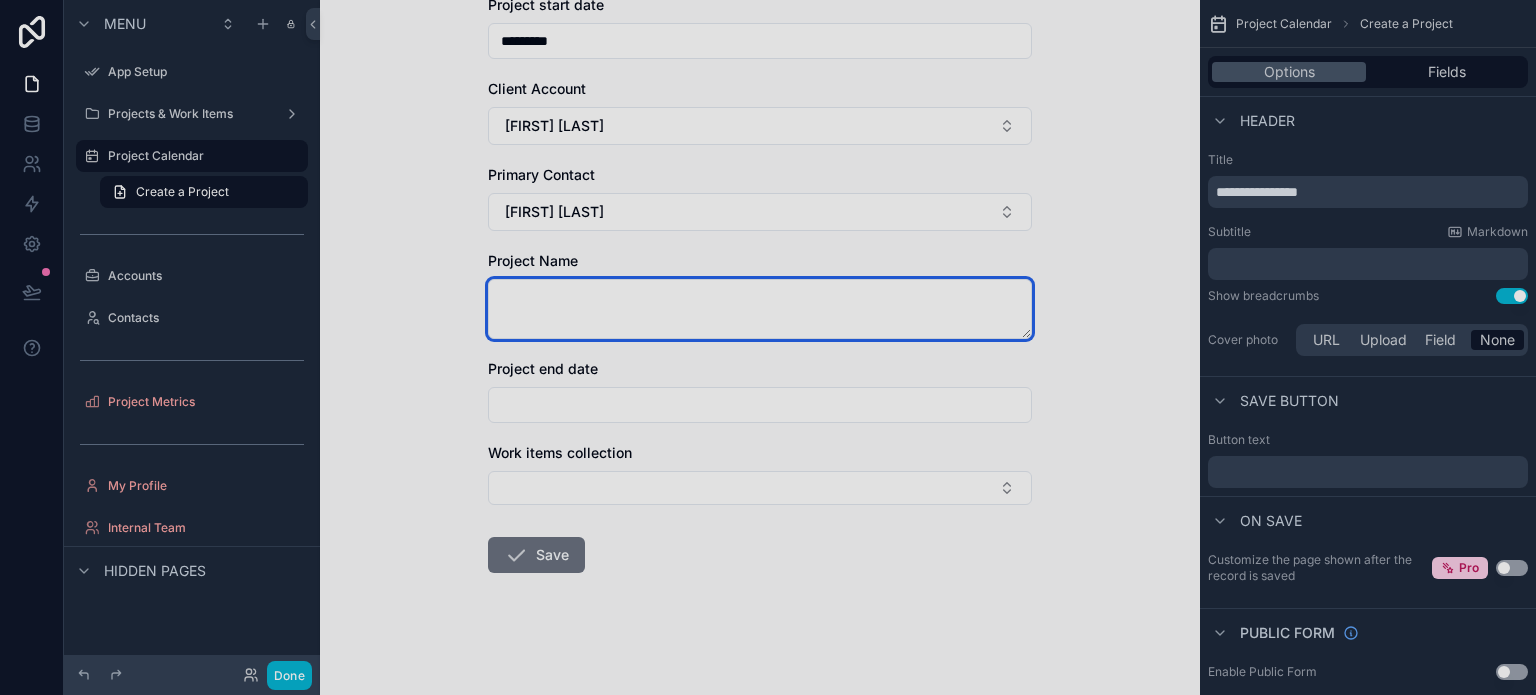 click at bounding box center (760, 309) 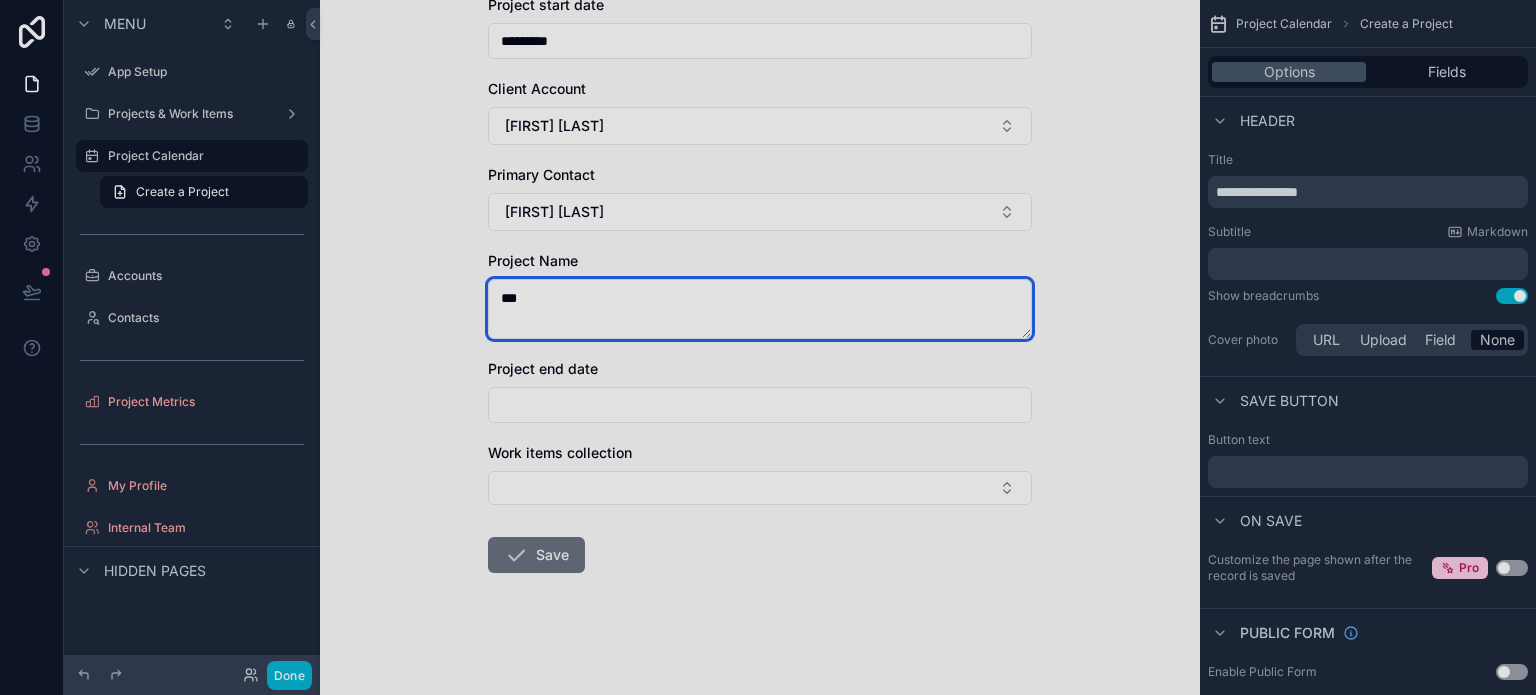 type on "***" 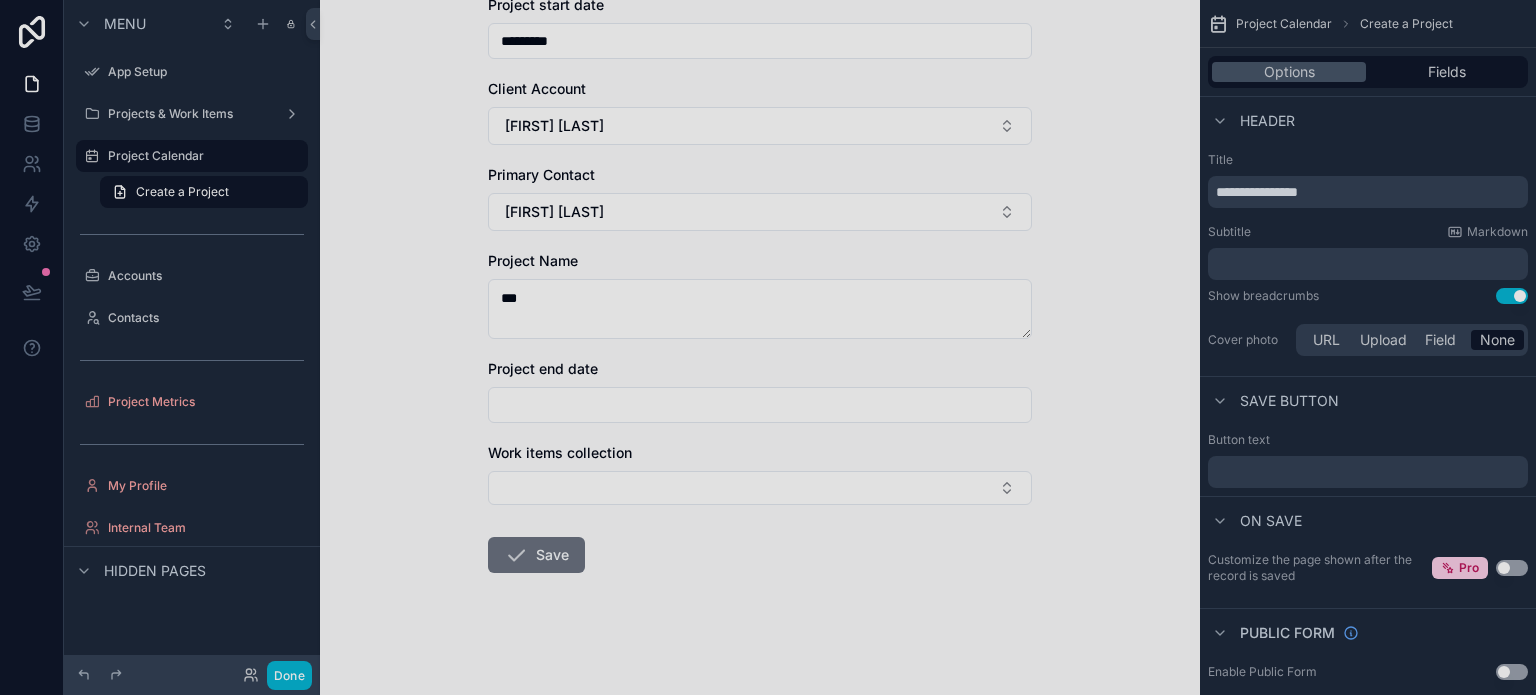 click at bounding box center (760, 405) 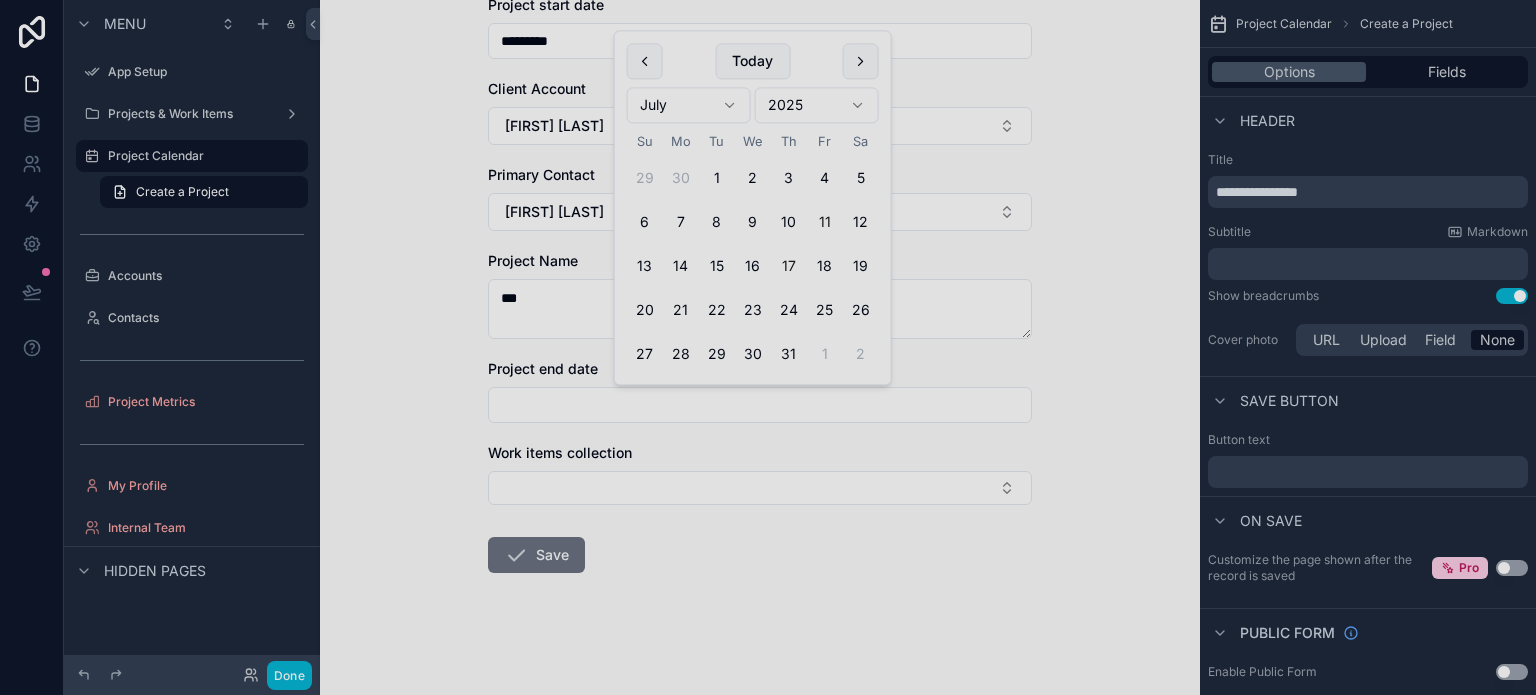 click on "17" at bounding box center [789, 267] 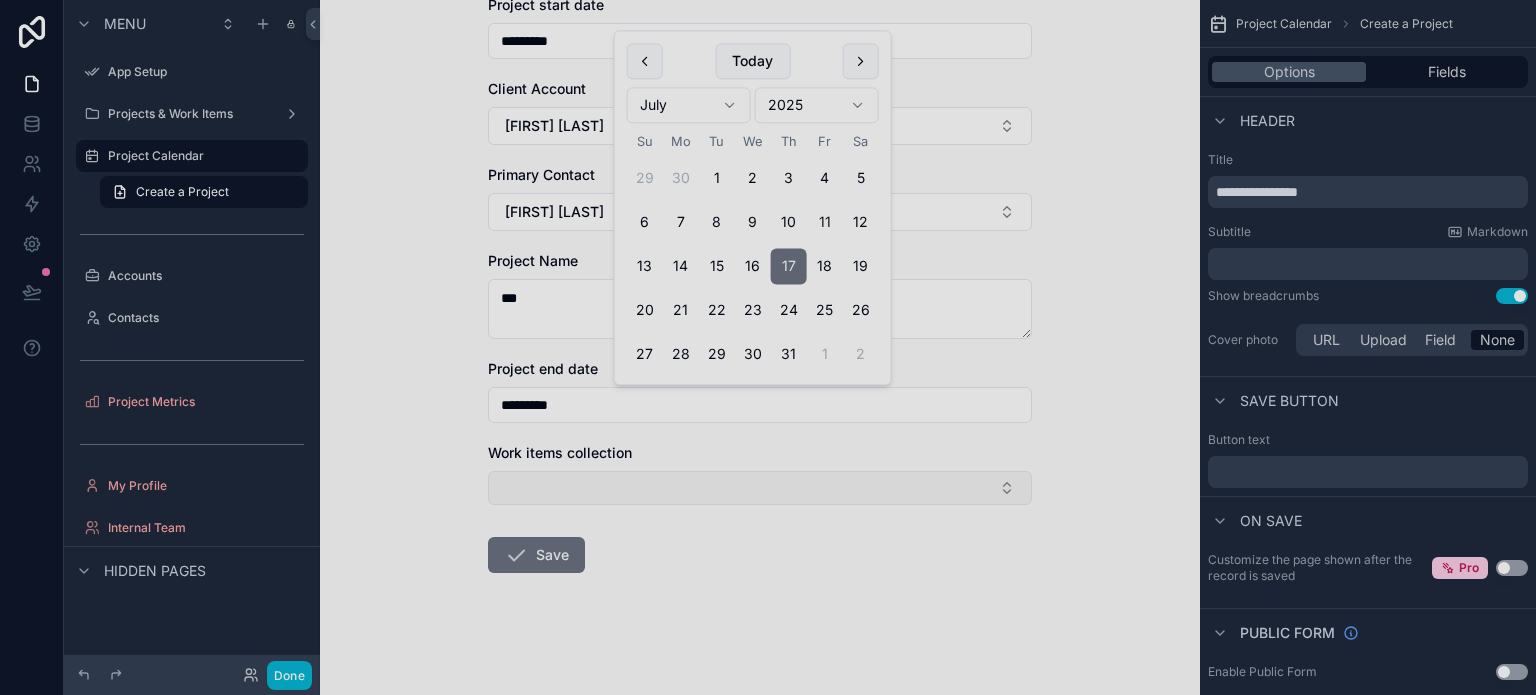 click at bounding box center [760, 488] 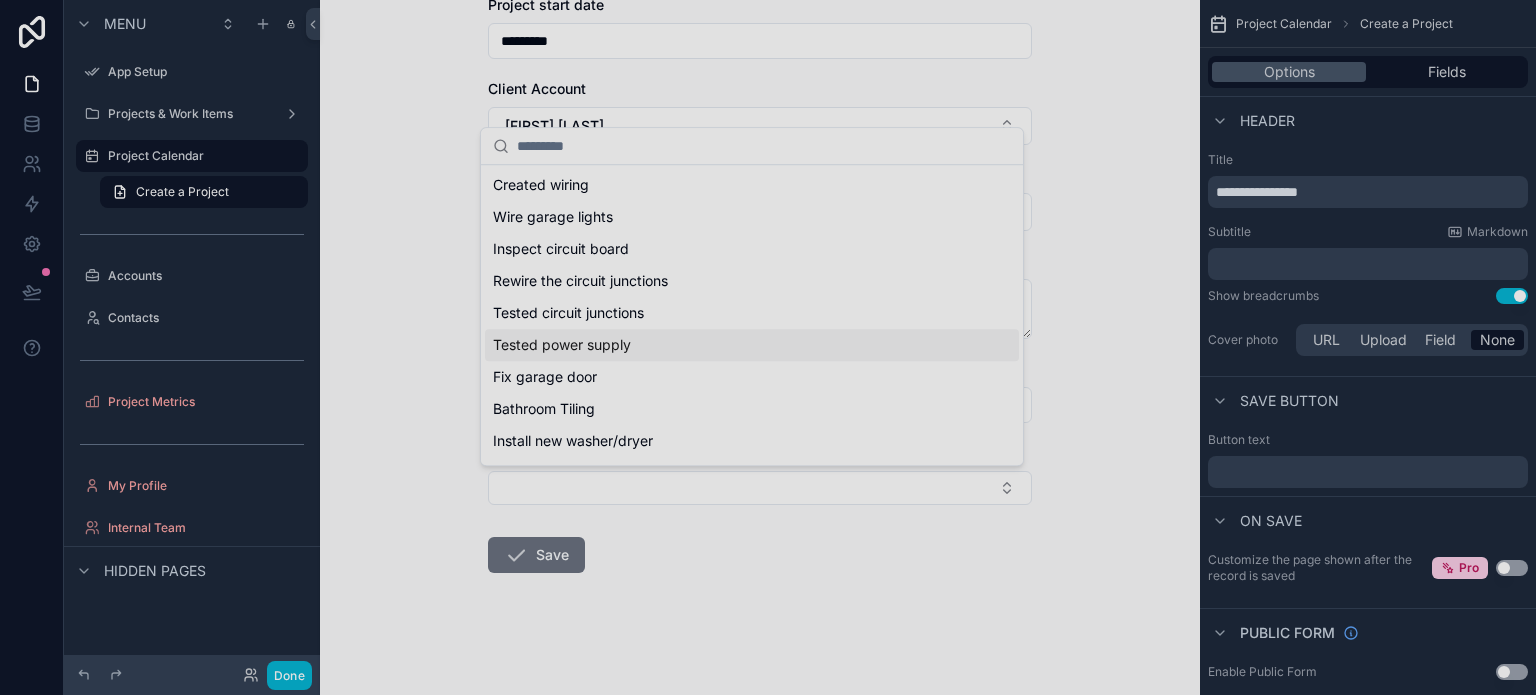 click on "Tested power supply" at bounding box center (562, 345) 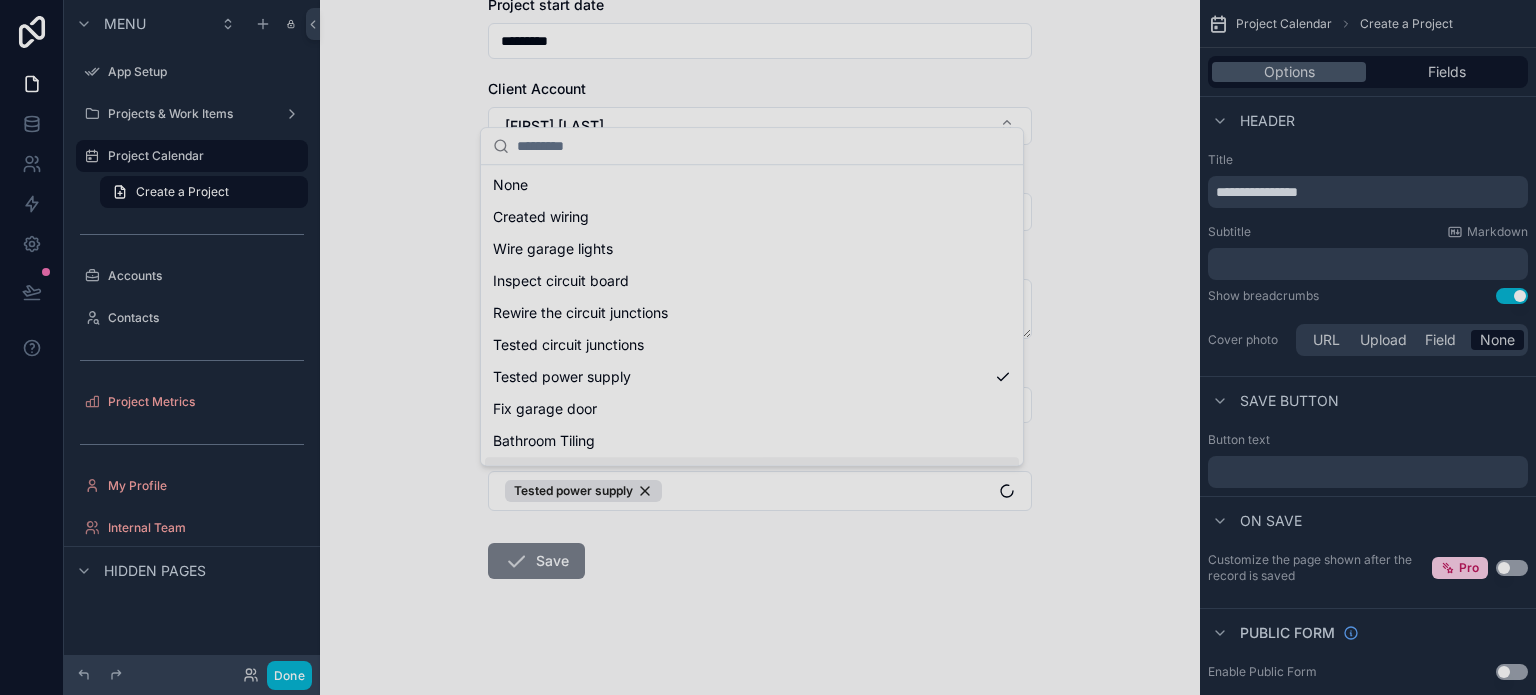 click on "App Setup Projects & Work Items Project Calendar Powered by PM [FIRST] [LAST] Project Calendar Create a Project Create a Project Status Kickoff Project Lead [FIRST] [LAST] [EMAIL] Project start date ********* Client Account Westlake Elementary Primary Contact [FIRST] [LAST] Project Name *** Project end date ********* Work items collection Tested power supply Save None Created wiring Wire garage lights Inspect circuit board Rewire the circuit junctions Tested circuit junctions Tested power supply Fix garage door Bathroom Tiling Install new washer/dryer Repaired Power Supply Install new ceiling fan" at bounding box center (760, 347) 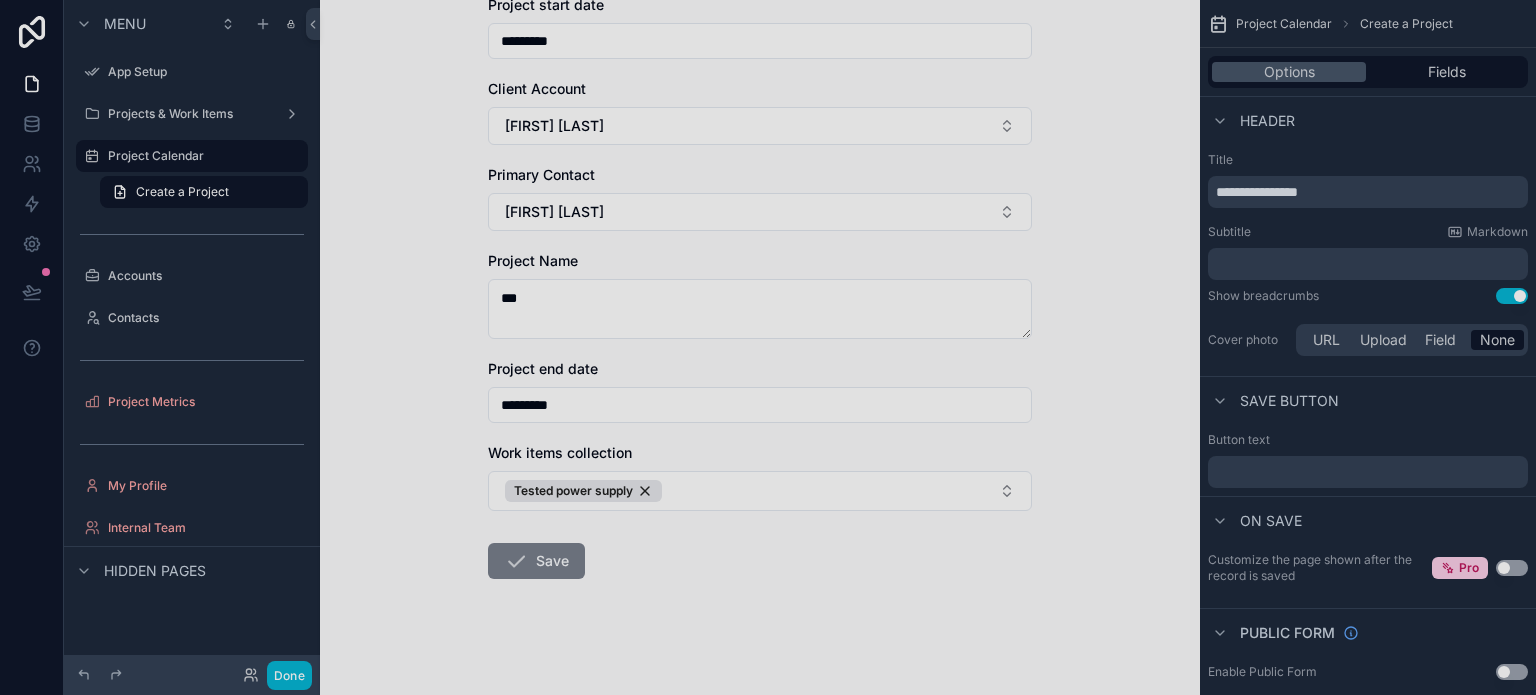 click on "Save" at bounding box center (536, 561) 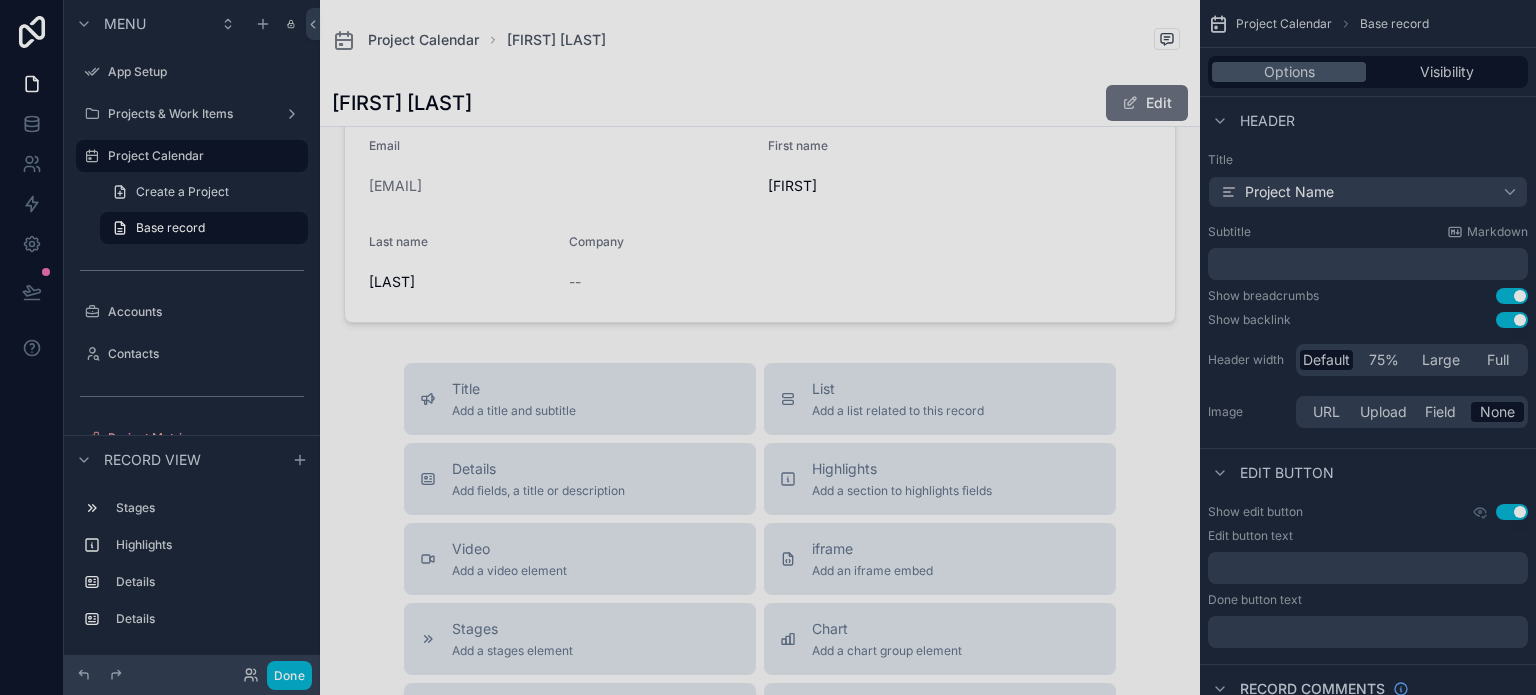 scroll, scrollTop: 556, scrollLeft: 0, axis: vertical 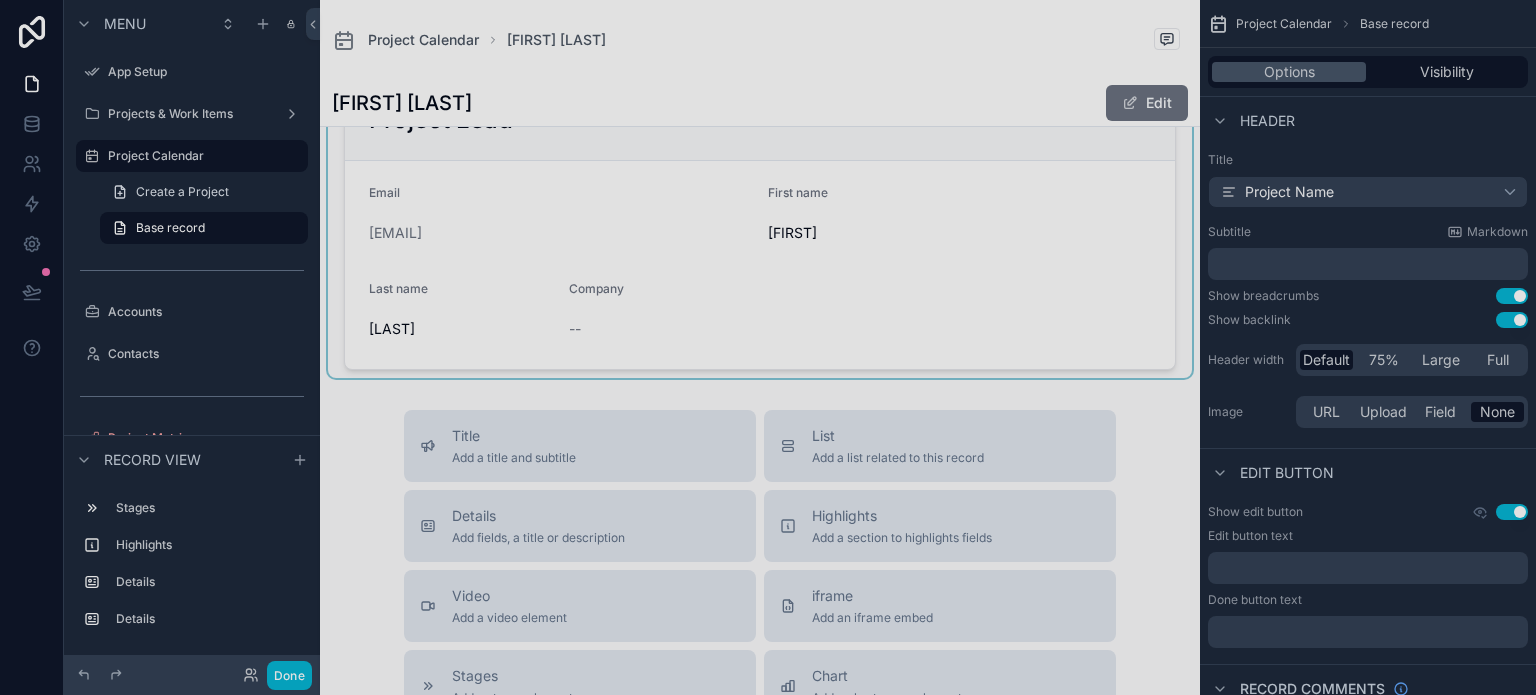 drag, startPoint x: 712, startPoint y: 462, endPoint x: 680, endPoint y: 218, distance: 246.08942 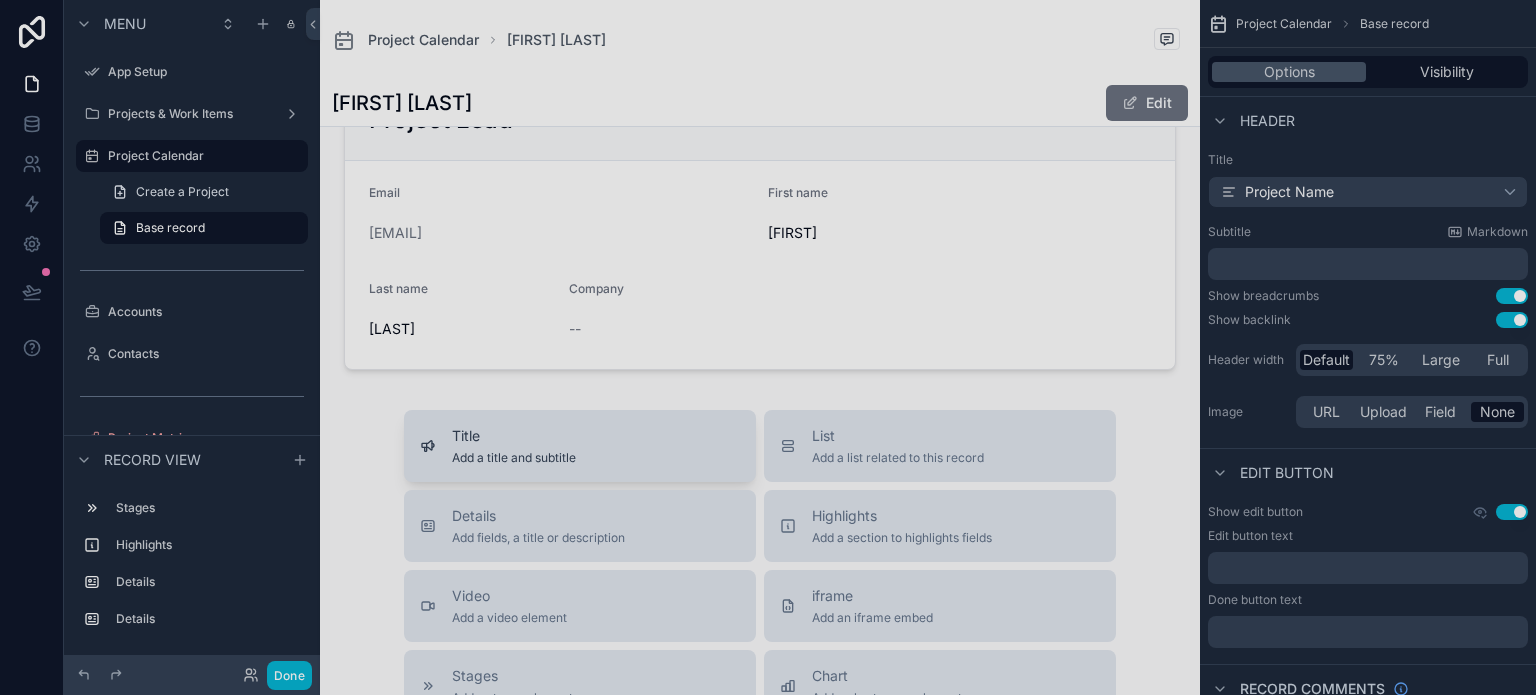 click on "Title Add a title and subtitle" at bounding box center [580, 446] 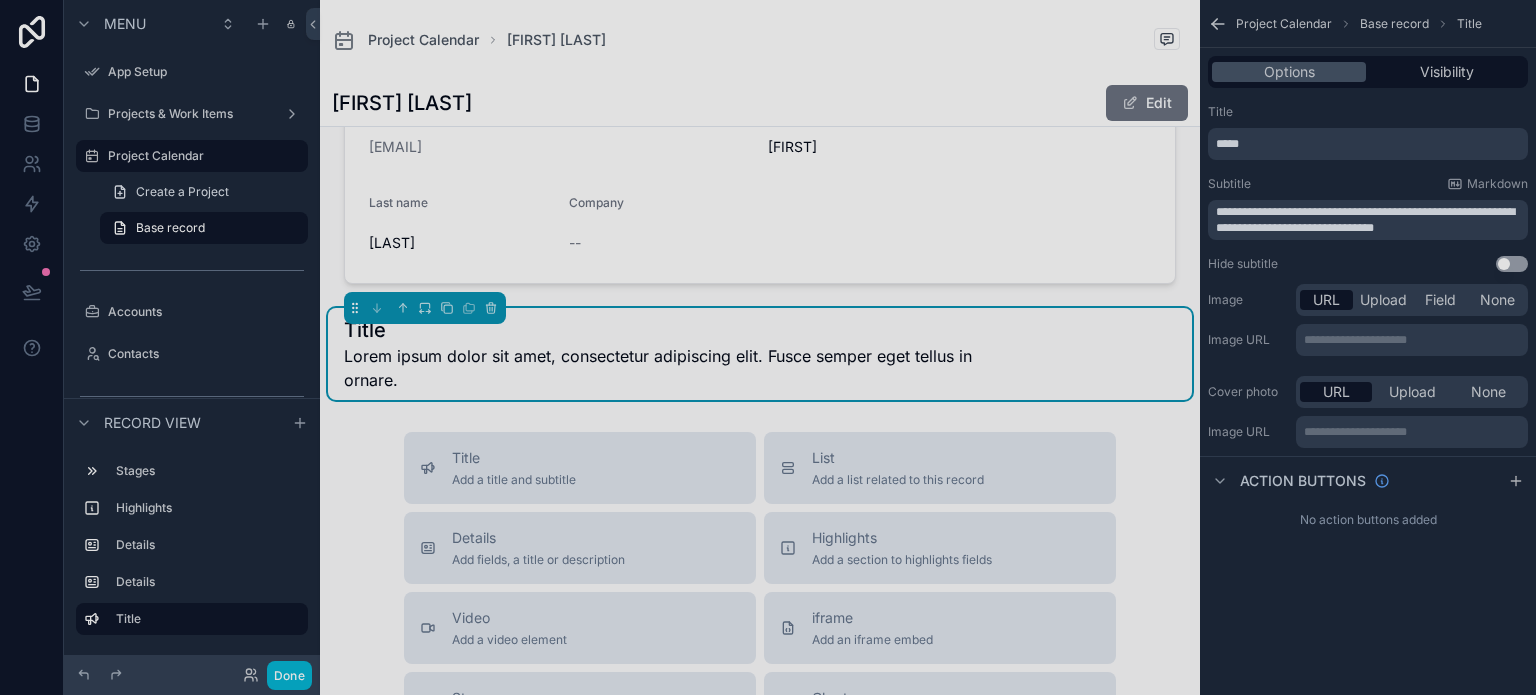 scroll, scrollTop: 662, scrollLeft: 0, axis: vertical 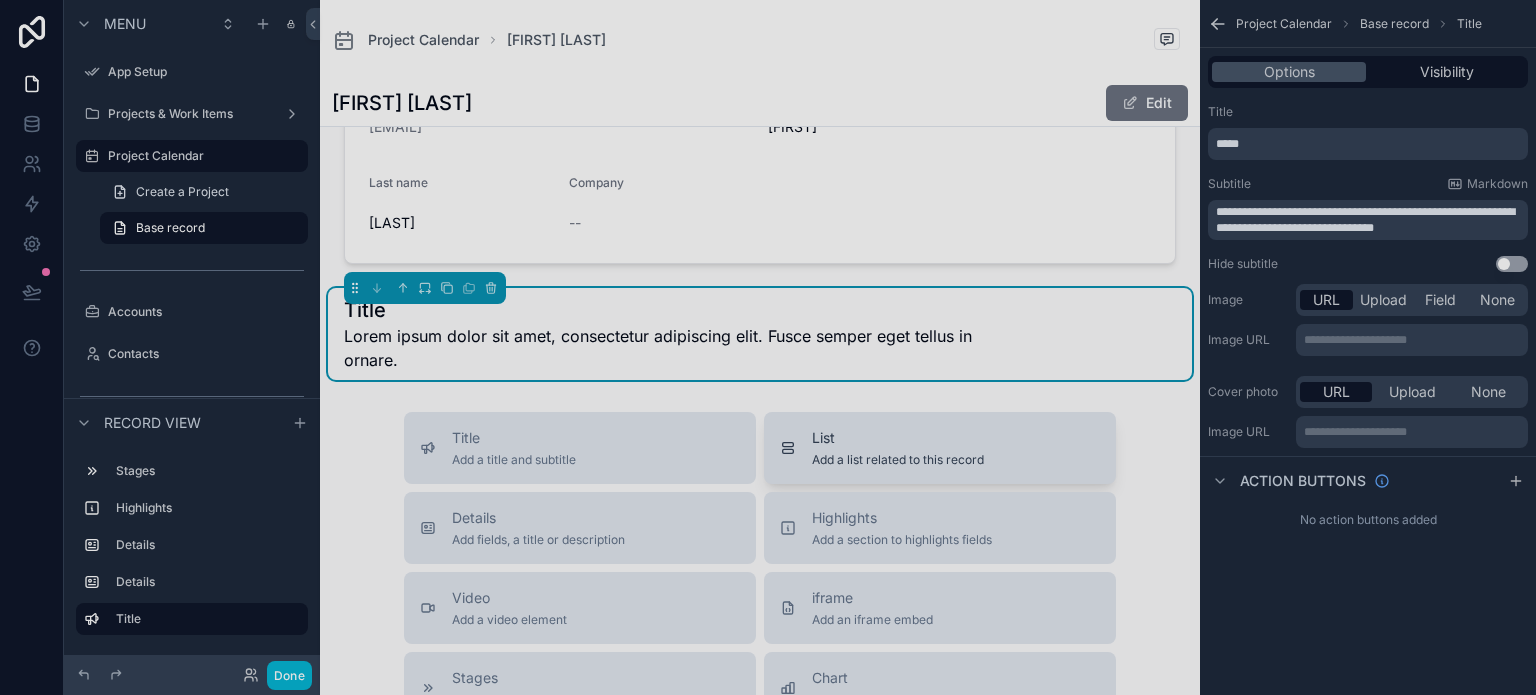 click on "Add a list related to this record" at bounding box center (898, 460) 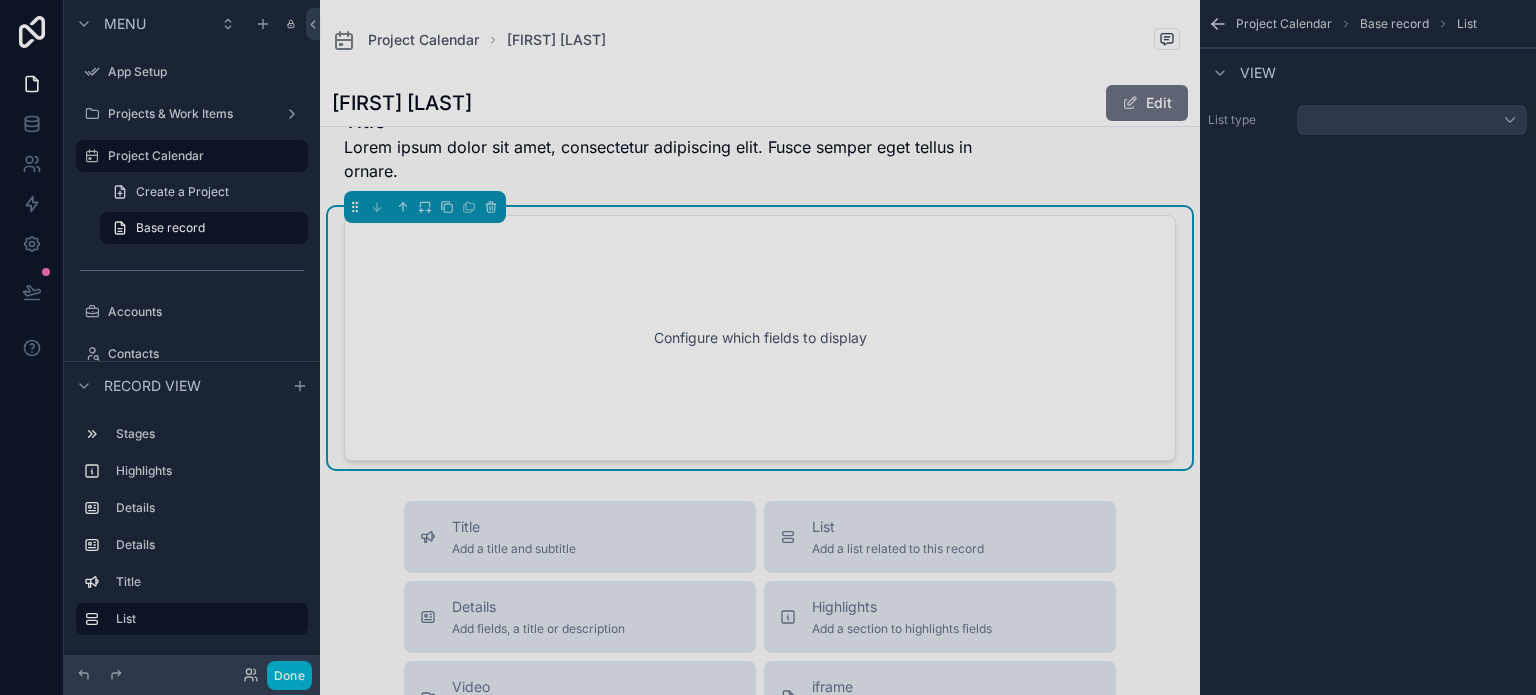 scroll, scrollTop: 855, scrollLeft: 0, axis: vertical 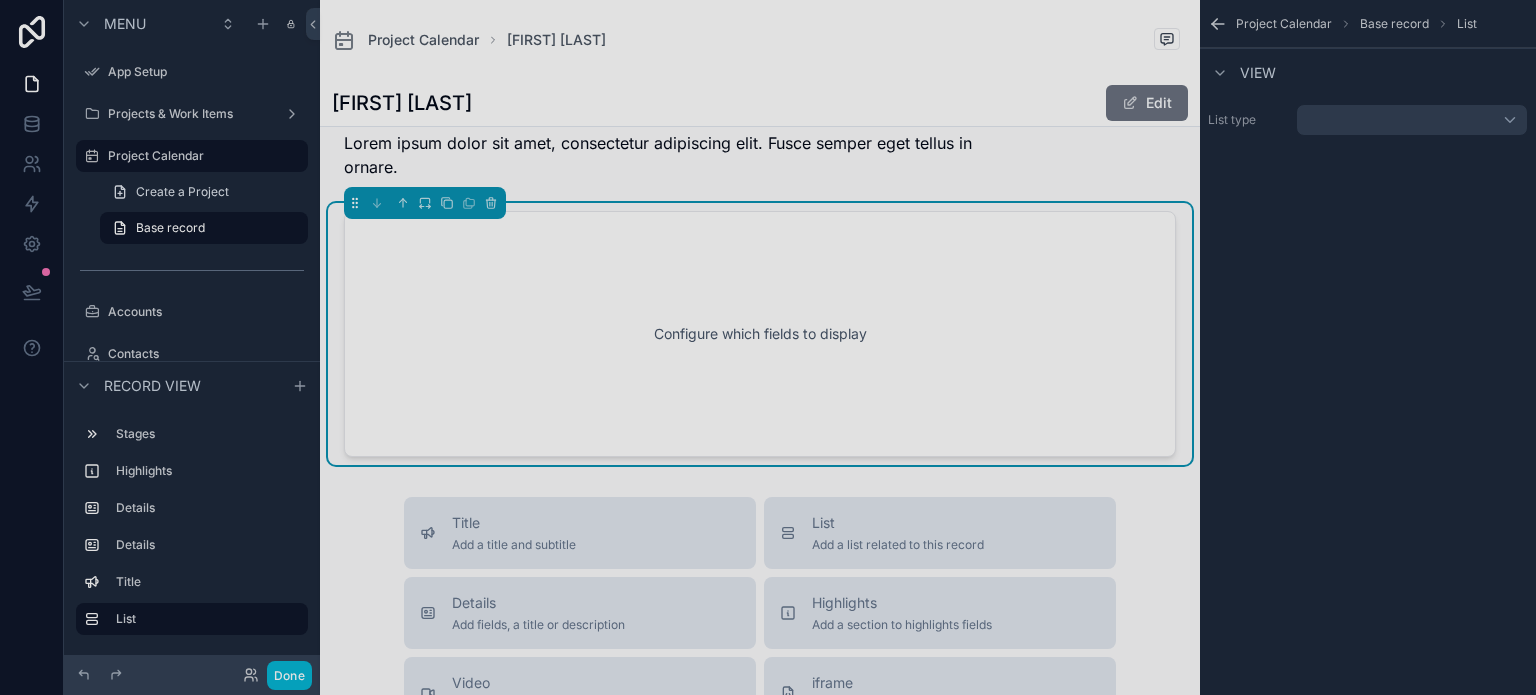 click on "Configure which fields to display" at bounding box center (760, 334) 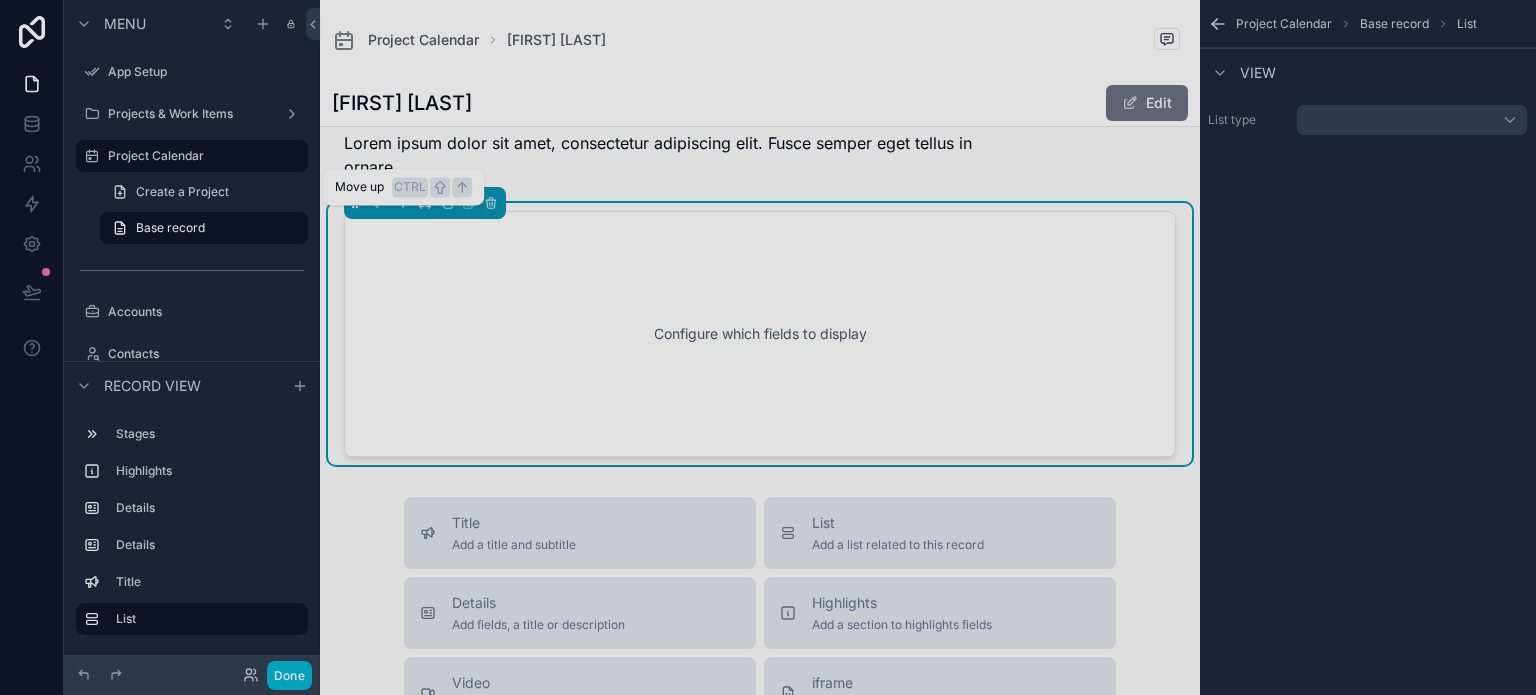click 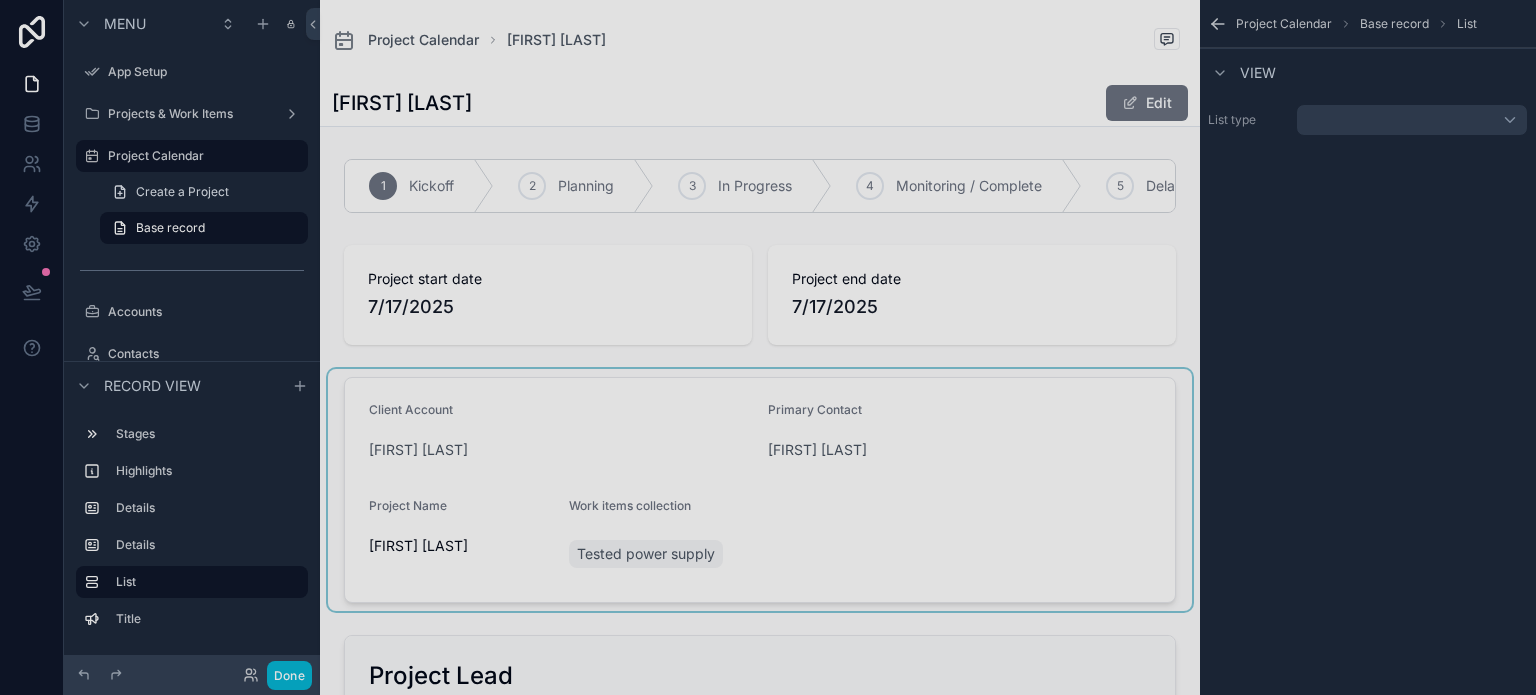 scroll, scrollTop: 0, scrollLeft: 0, axis: both 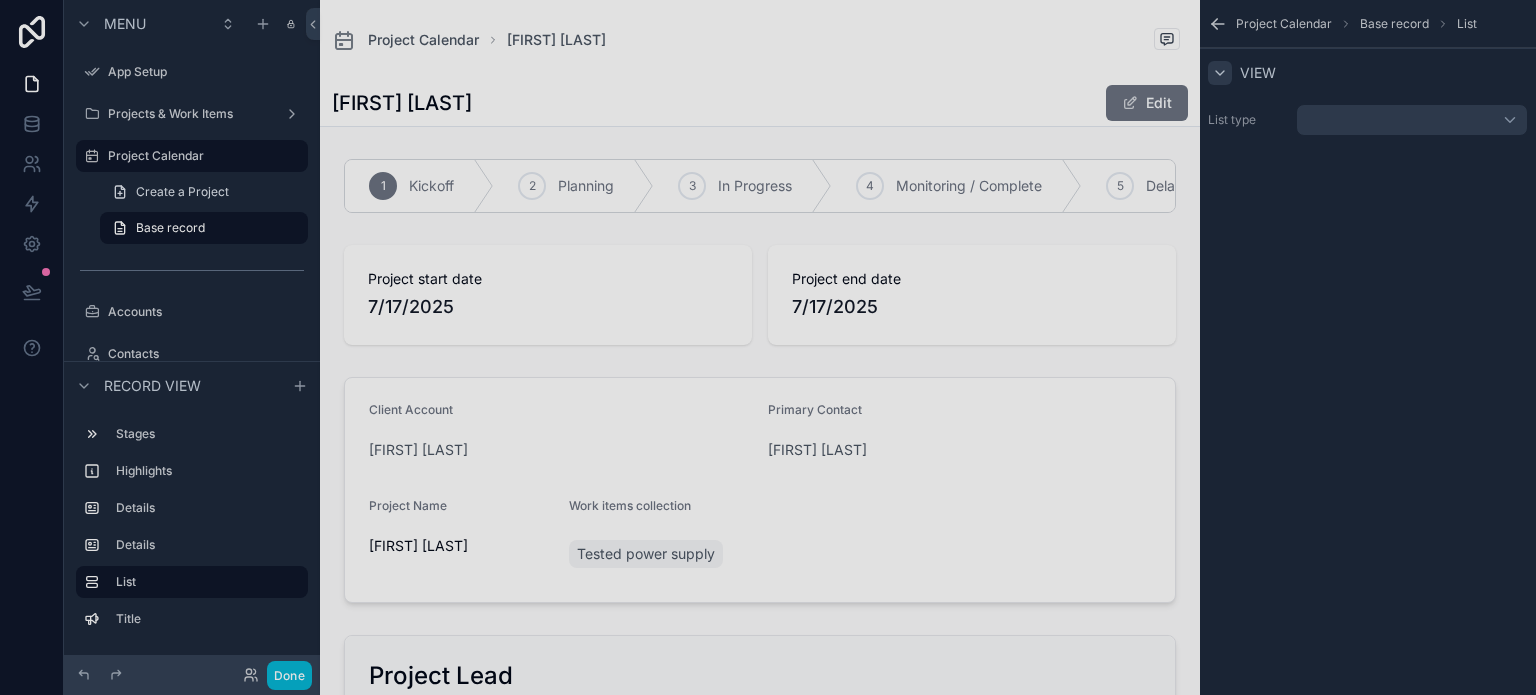click at bounding box center [1220, 73] 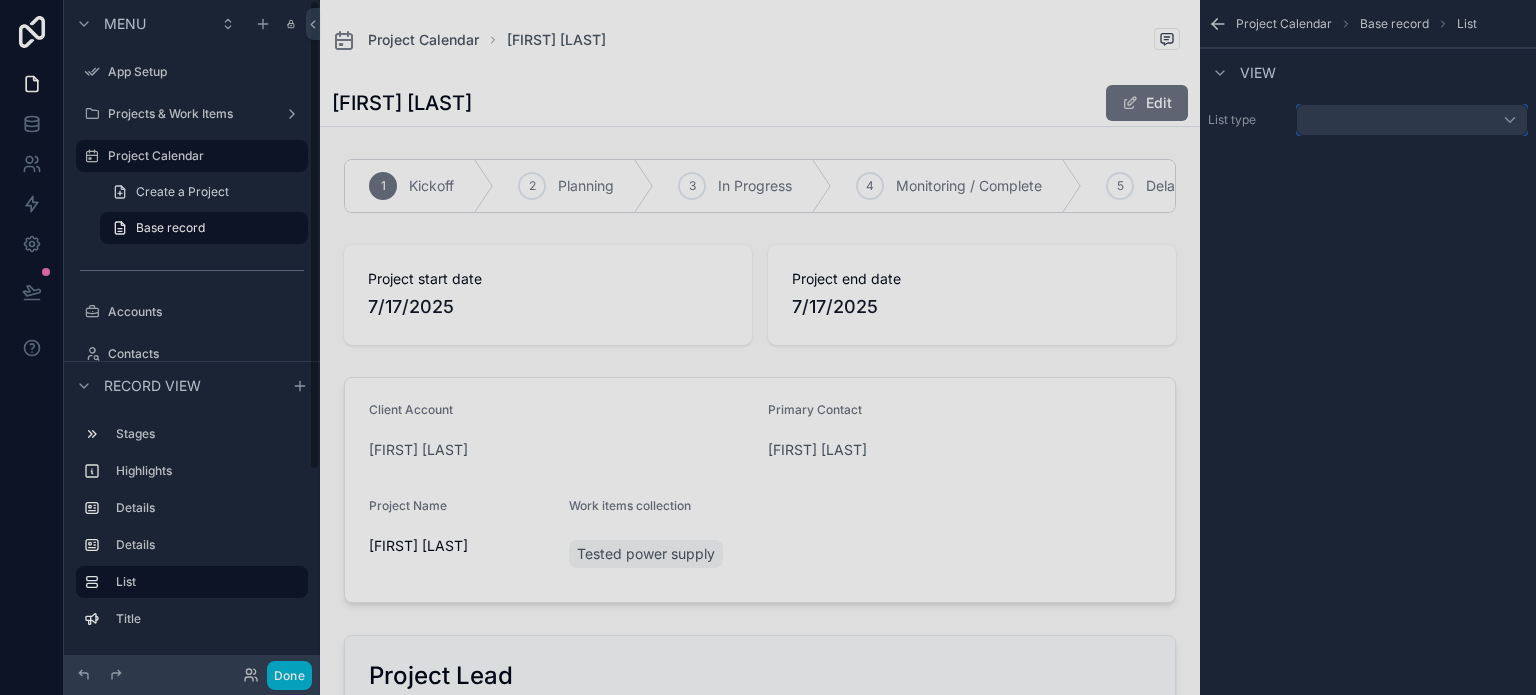 click at bounding box center (1412, 120) 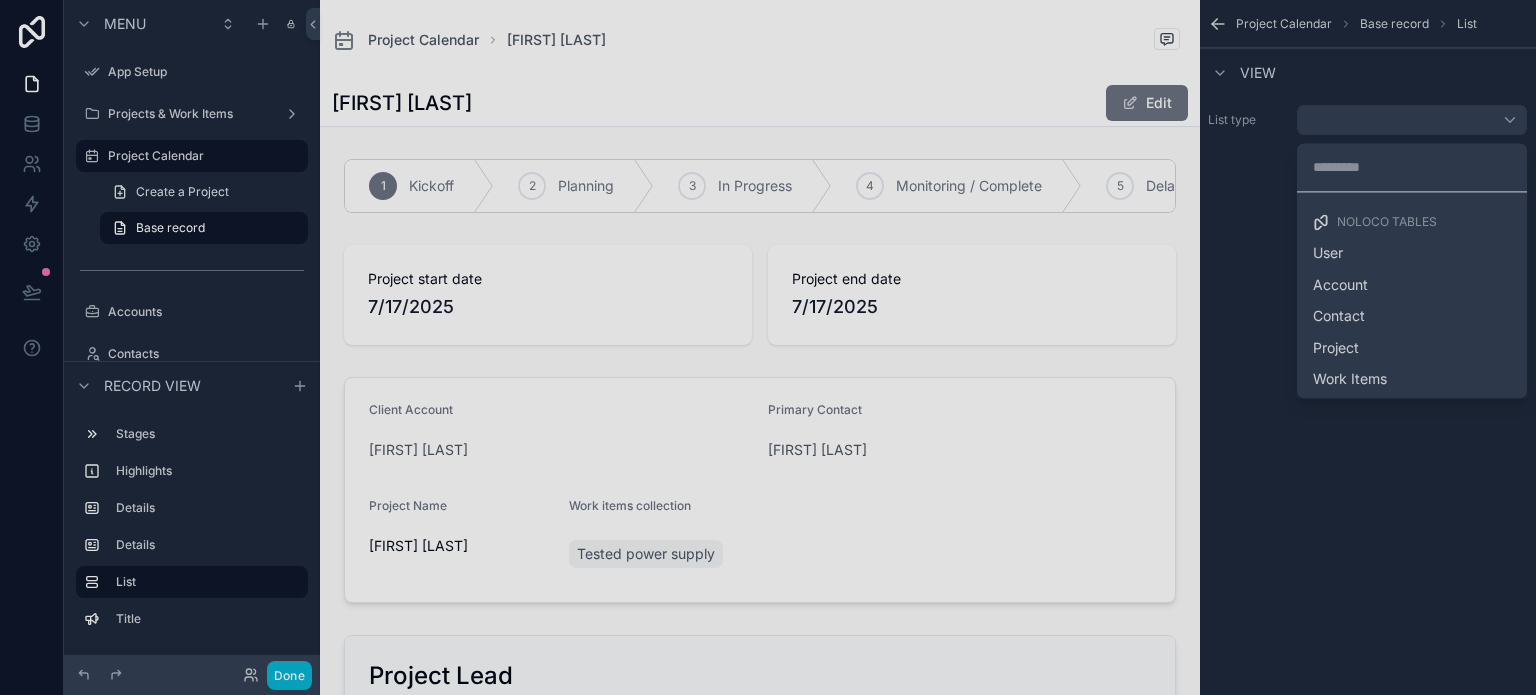 drag, startPoint x: 484, startPoint y: 96, endPoint x: 460, endPoint y: 97, distance: 24.020824 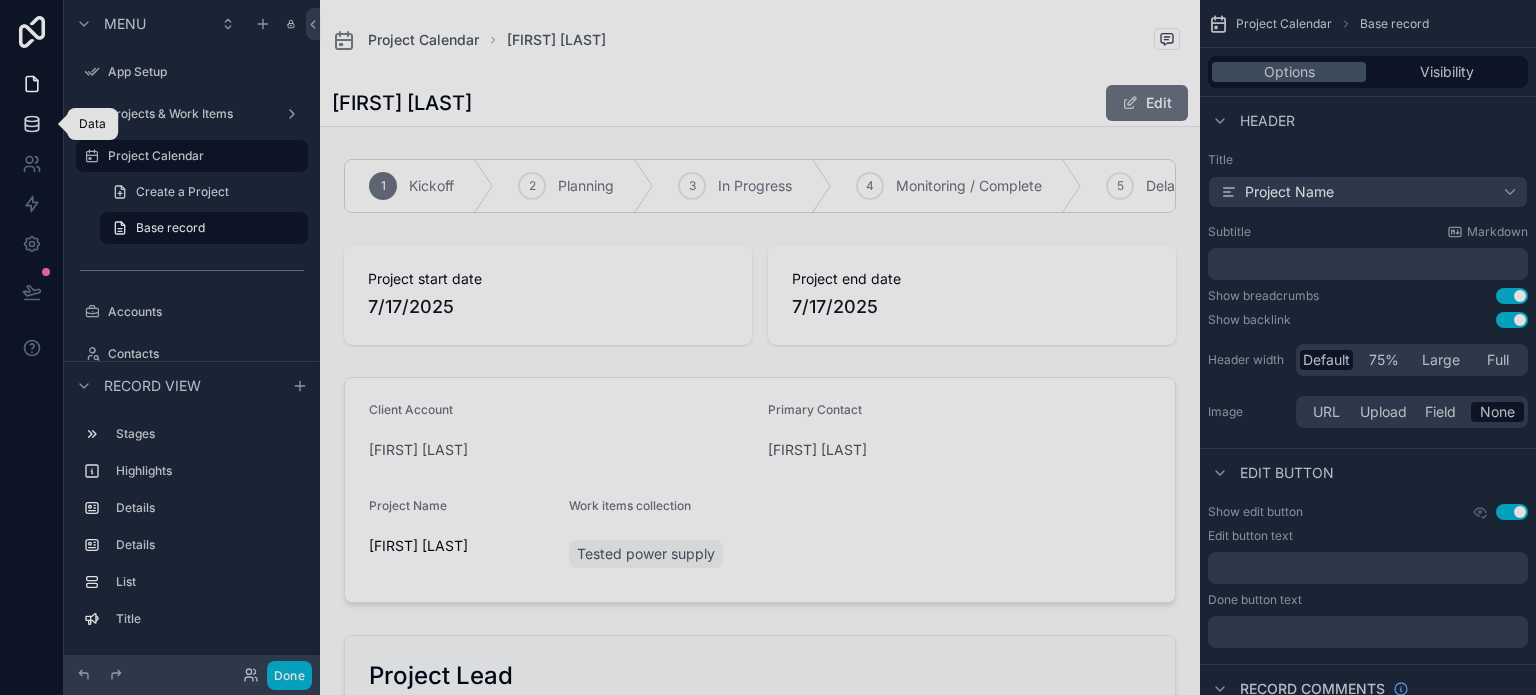 click at bounding box center (31, 124) 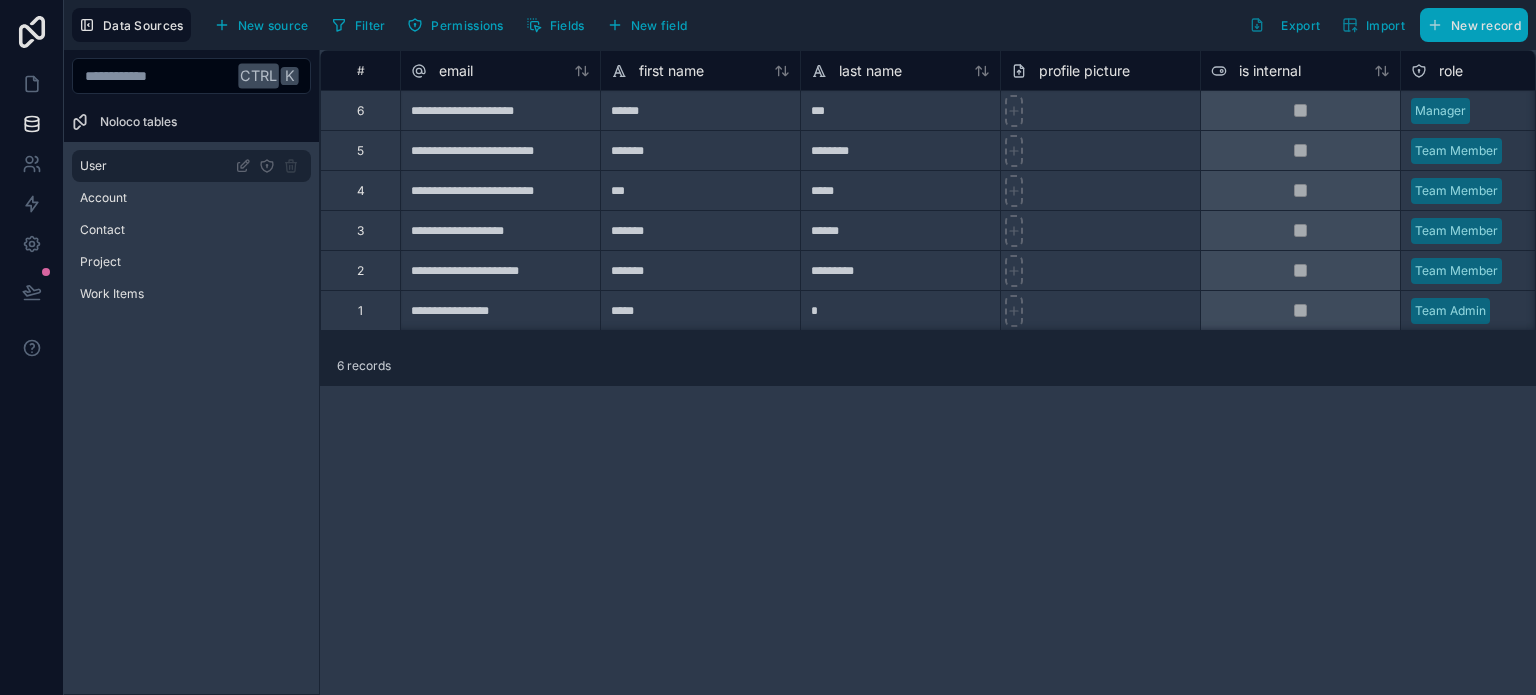click on "User" at bounding box center [191, 166] 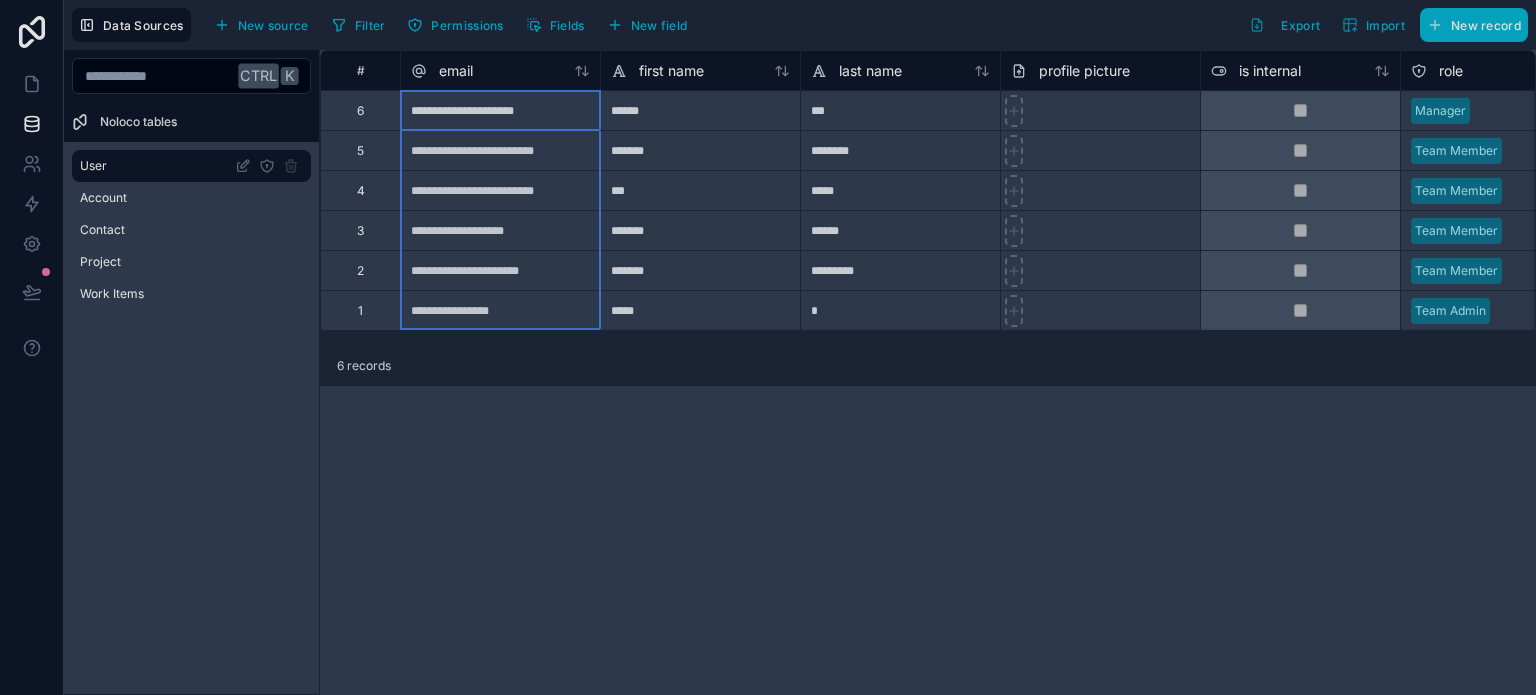 click on "email" at bounding box center [500, 70] 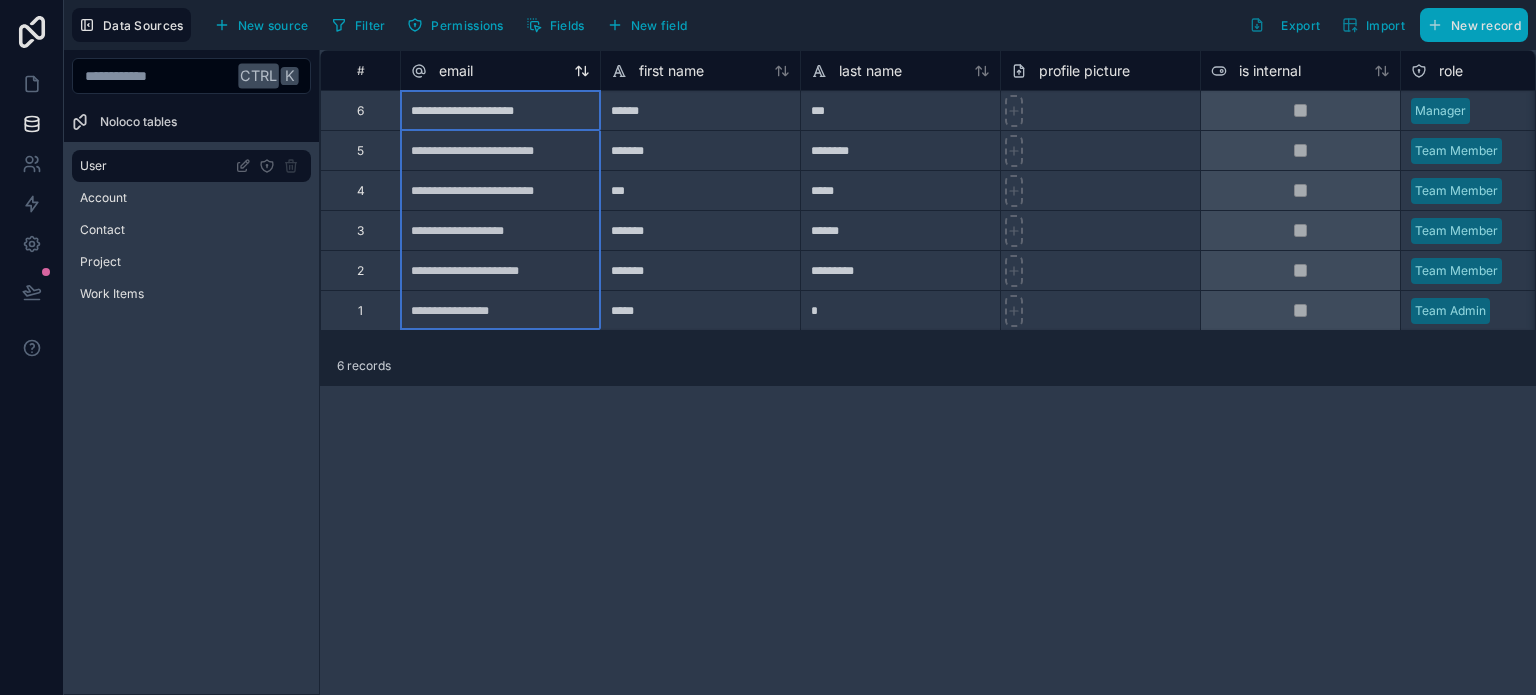 click on "email" at bounding box center (500, 71) 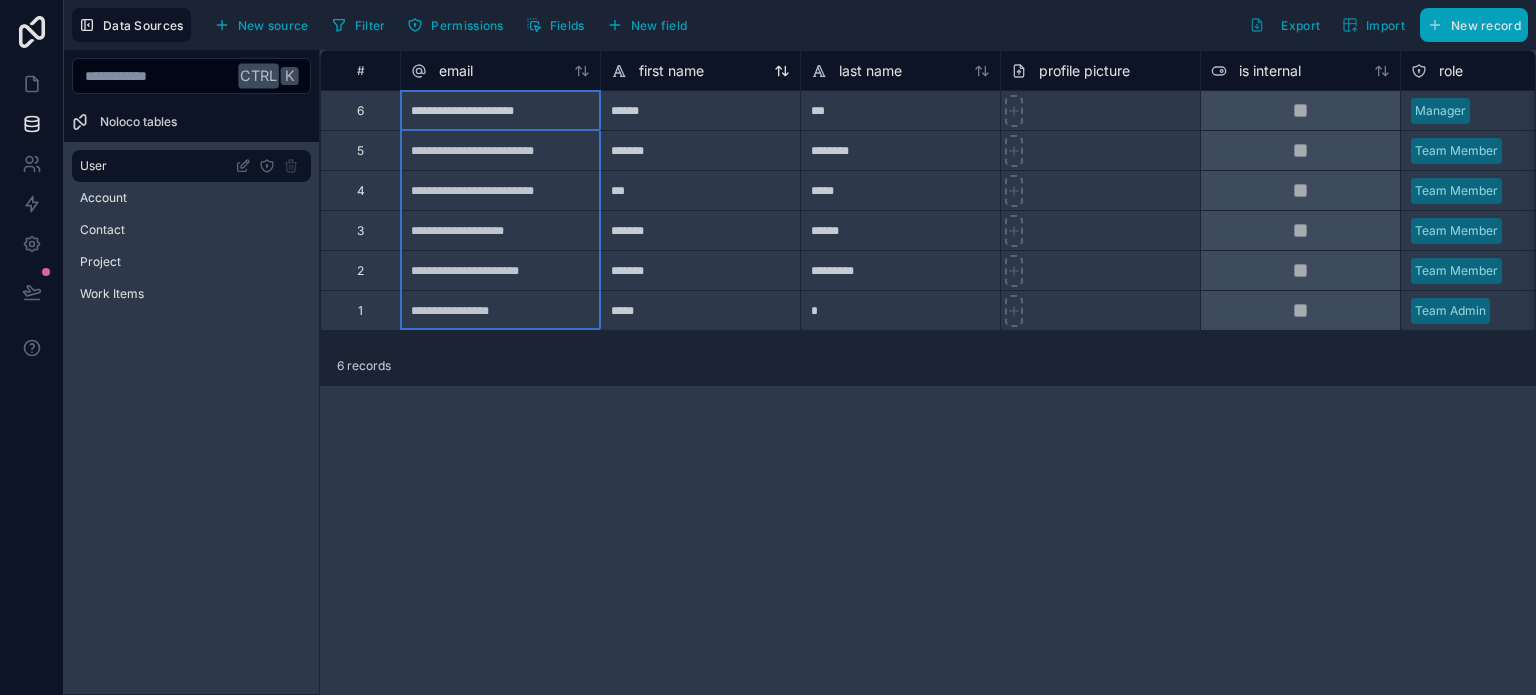 click on "first name" at bounding box center (671, 71) 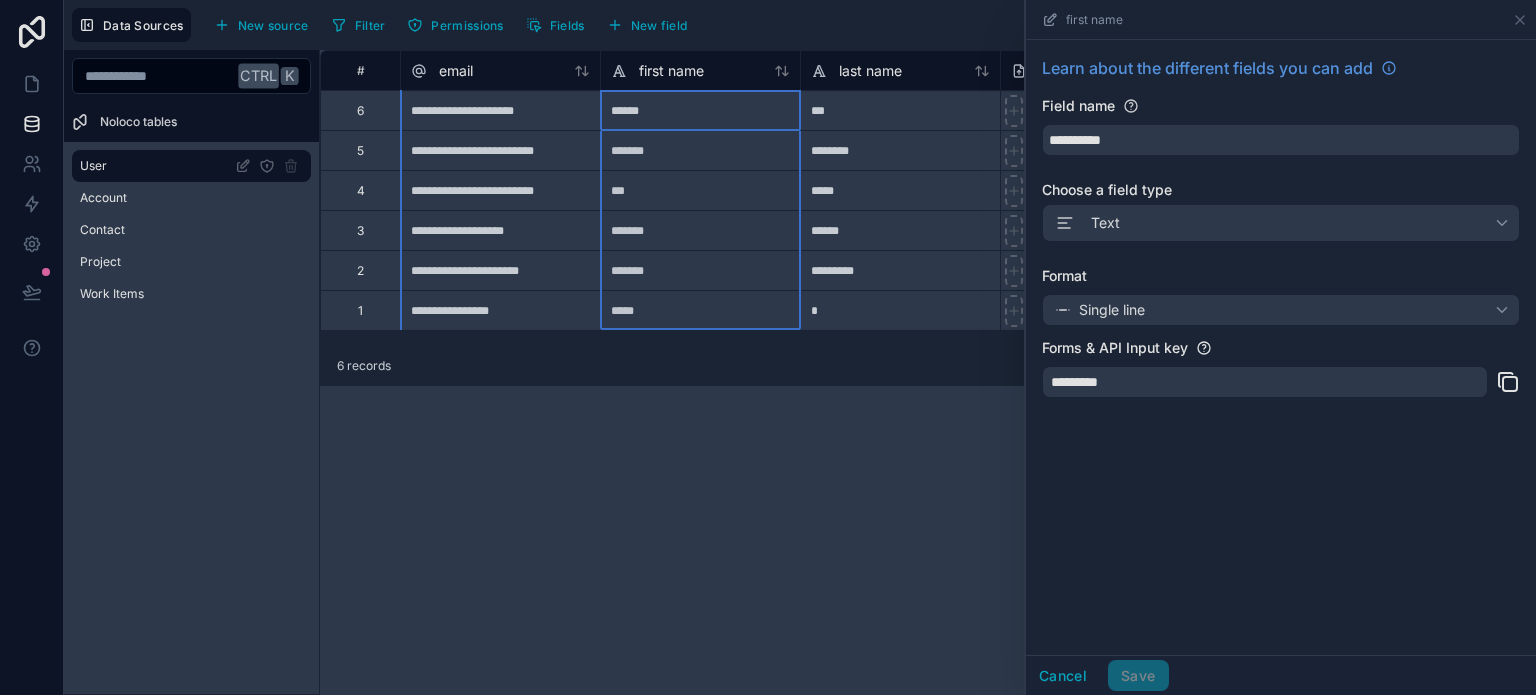 click on "*******" at bounding box center [700, 150] 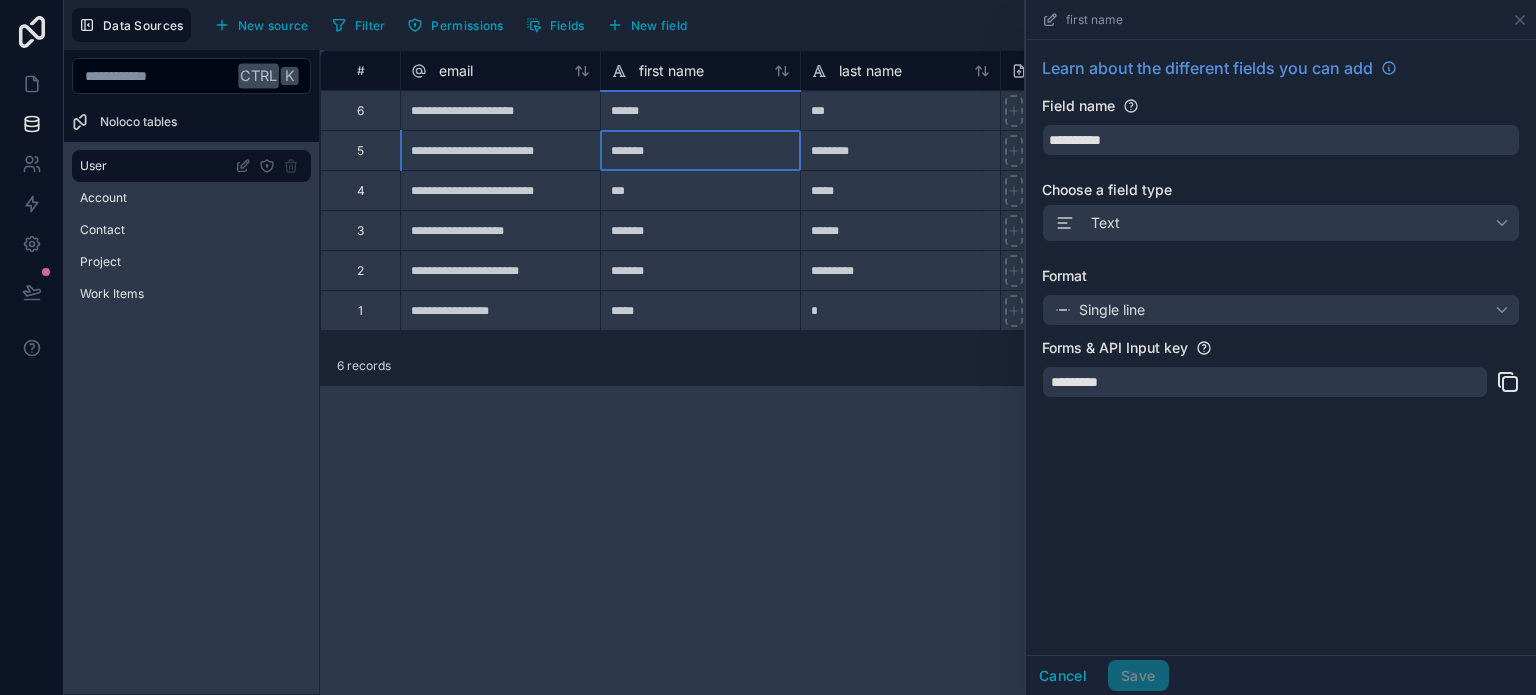 click on "*******" at bounding box center [700, 150] 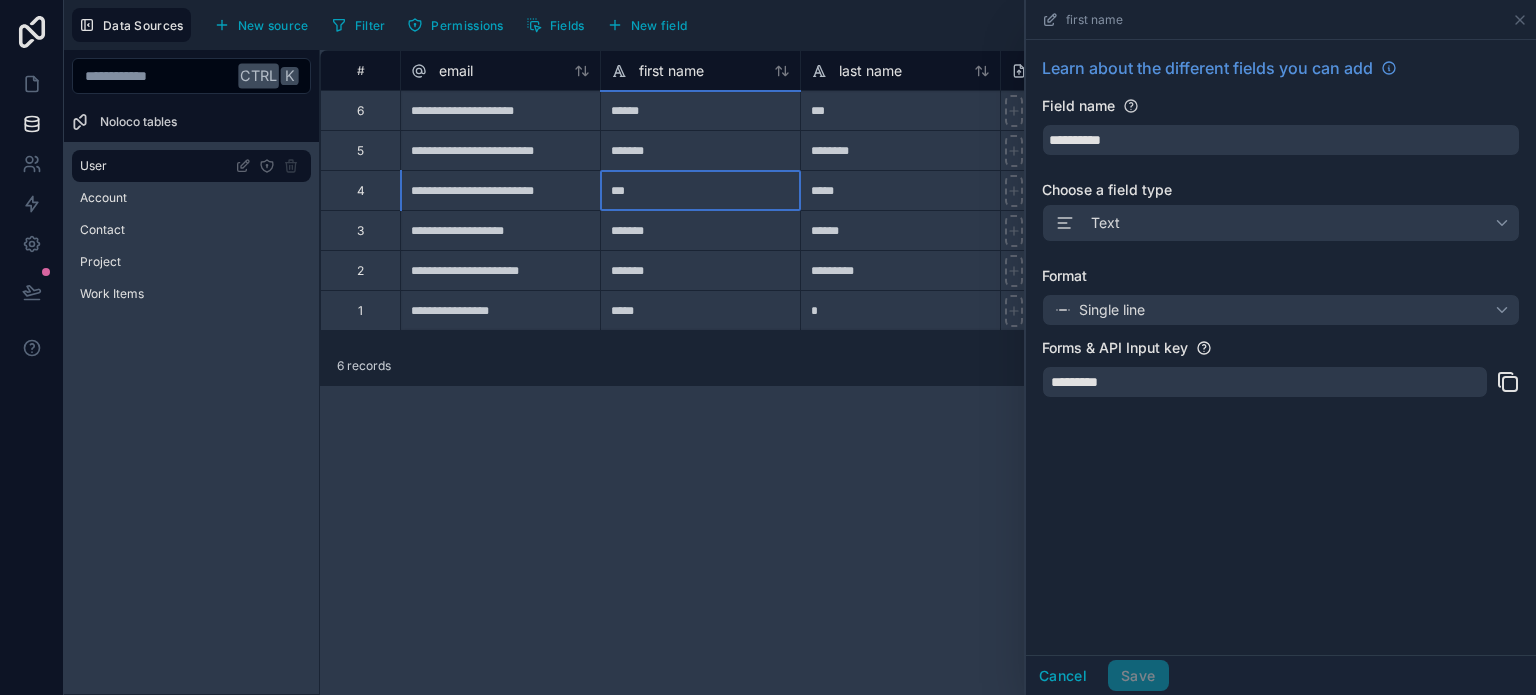 click on "***" at bounding box center [700, 190] 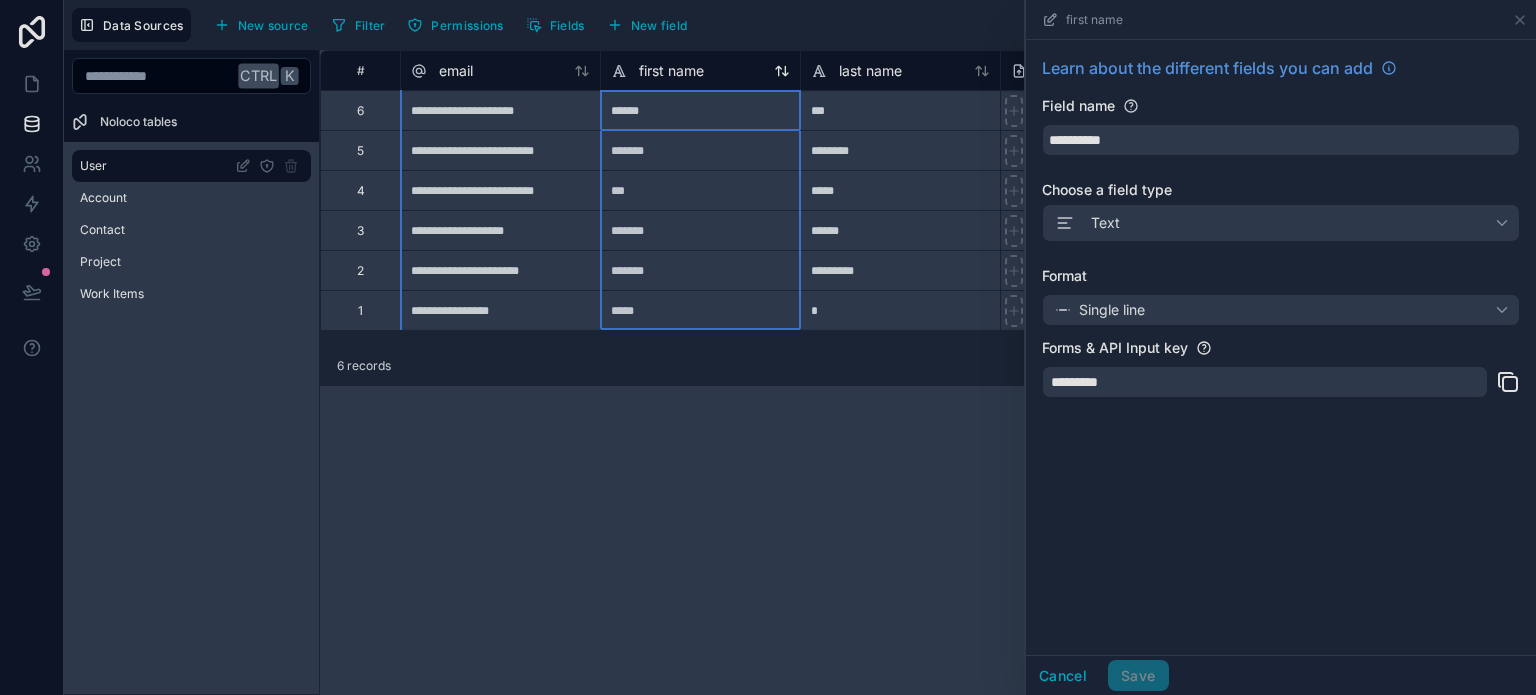 click on "first name" at bounding box center (671, 71) 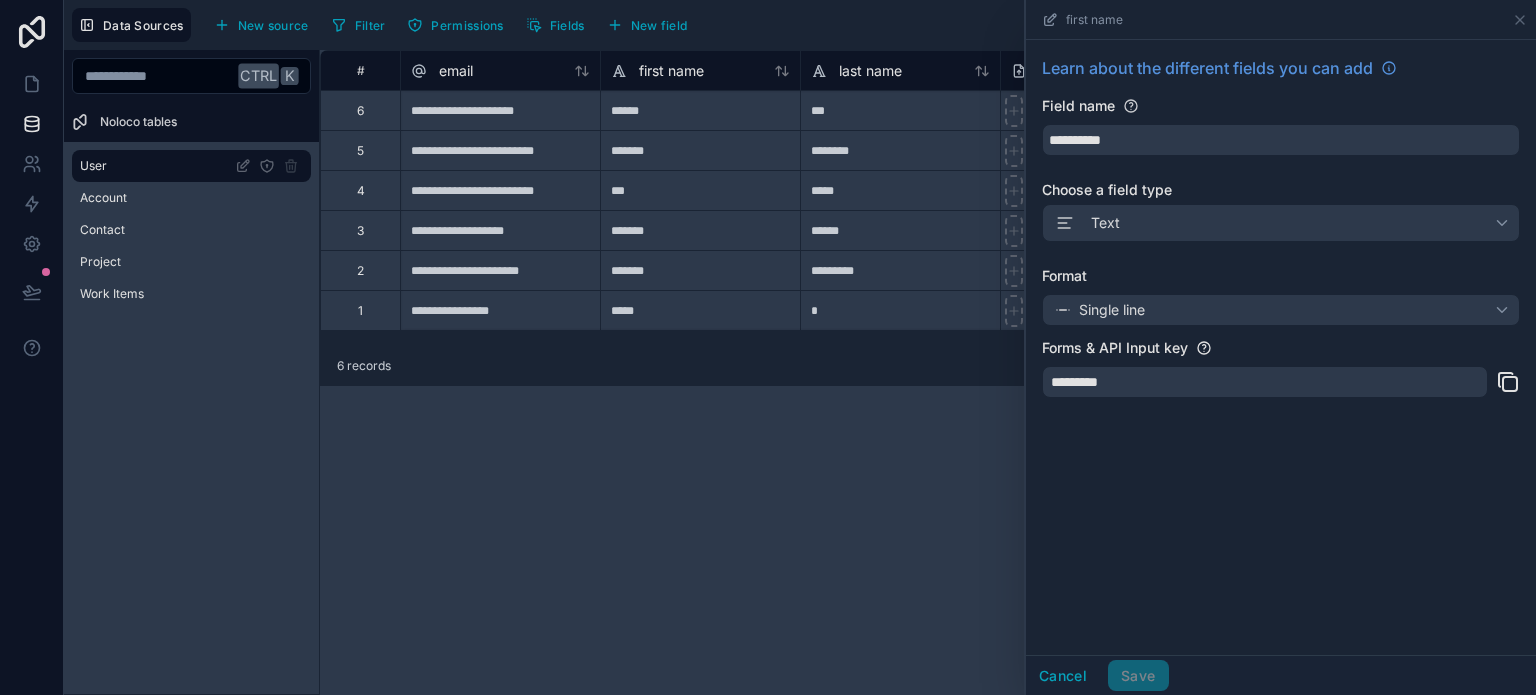 click on "**********" at bounding box center [928, 372] 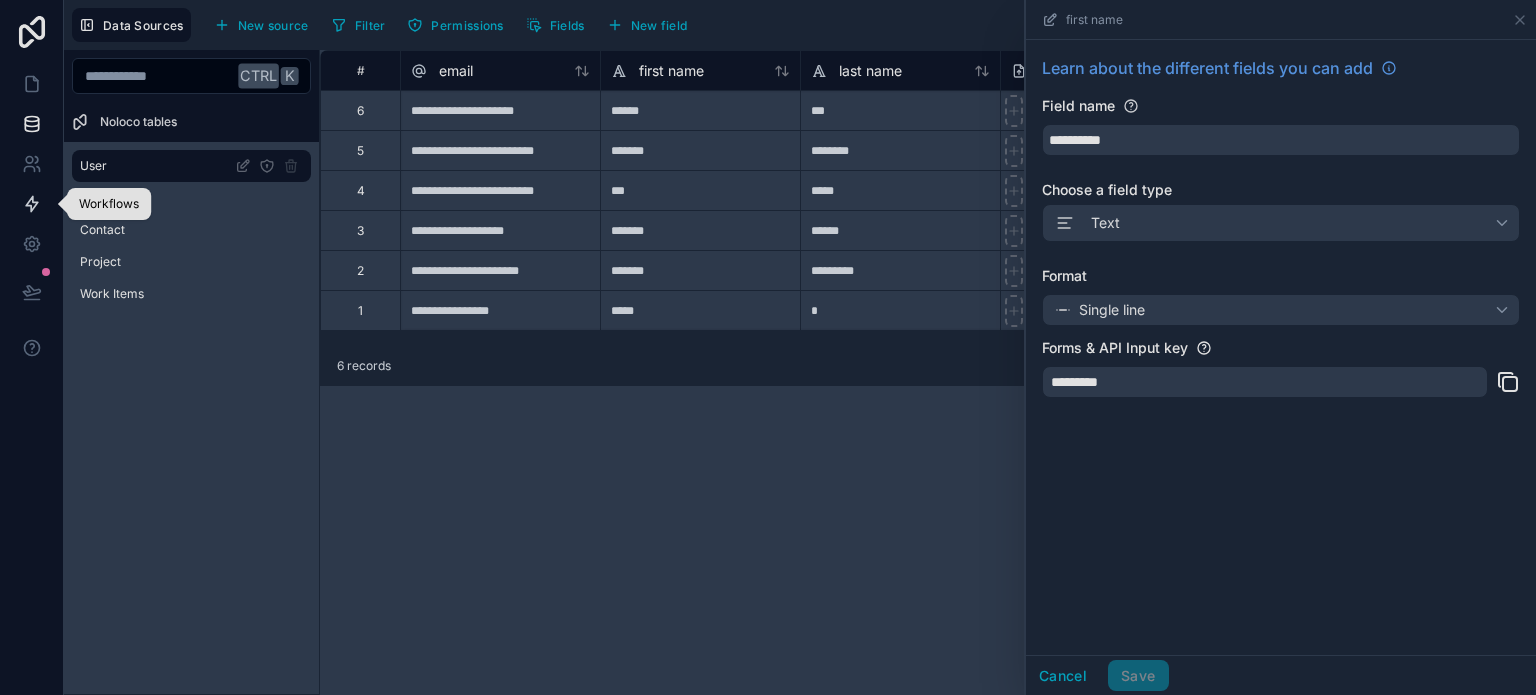 click 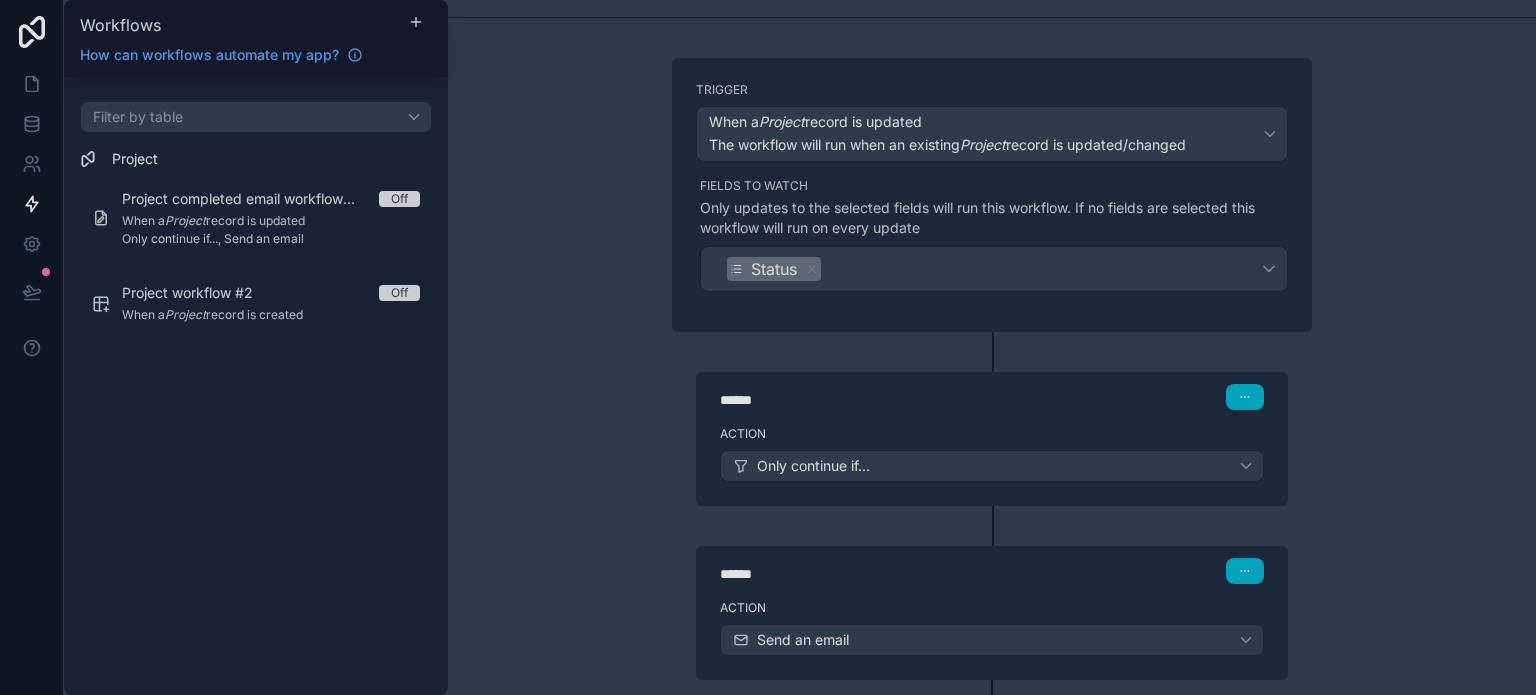 scroll, scrollTop: 206, scrollLeft: 0, axis: vertical 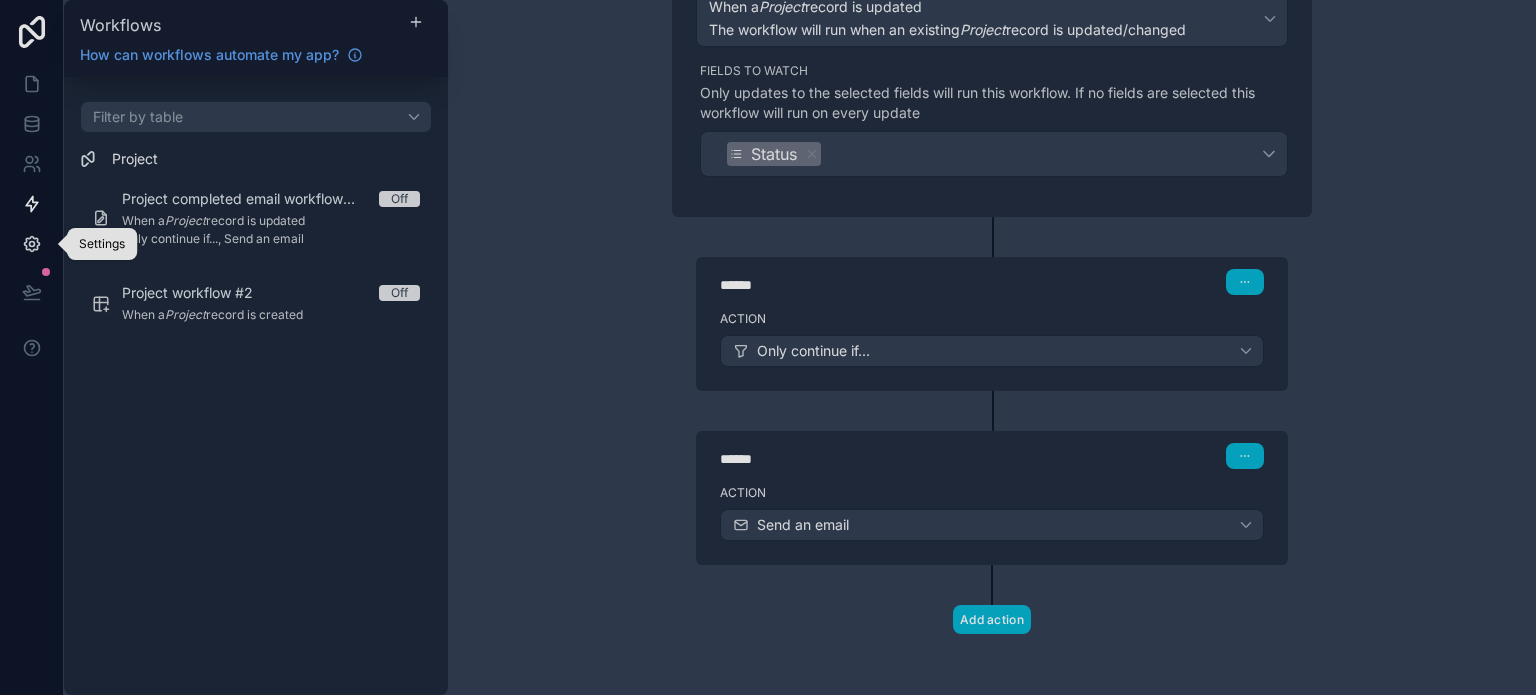 click 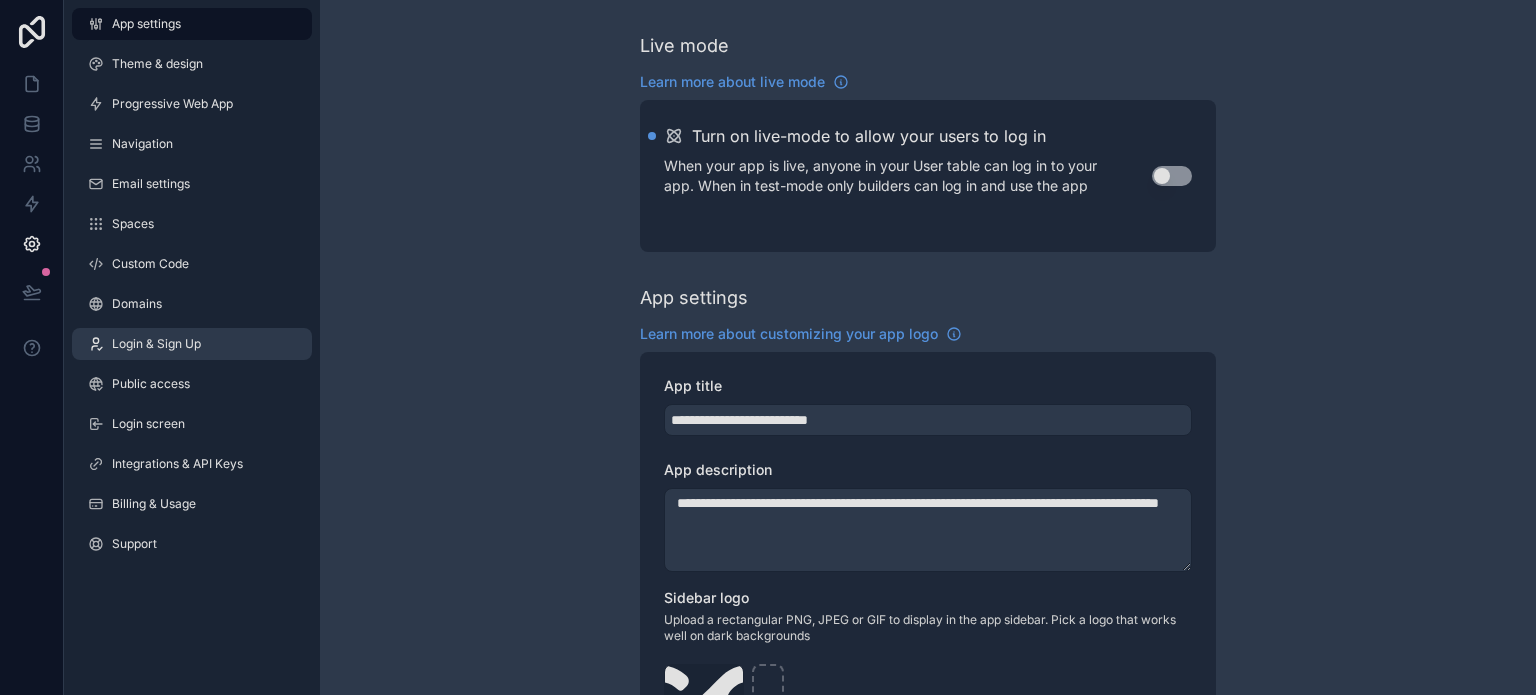 click on "Login & Sign Up" at bounding box center [156, 344] 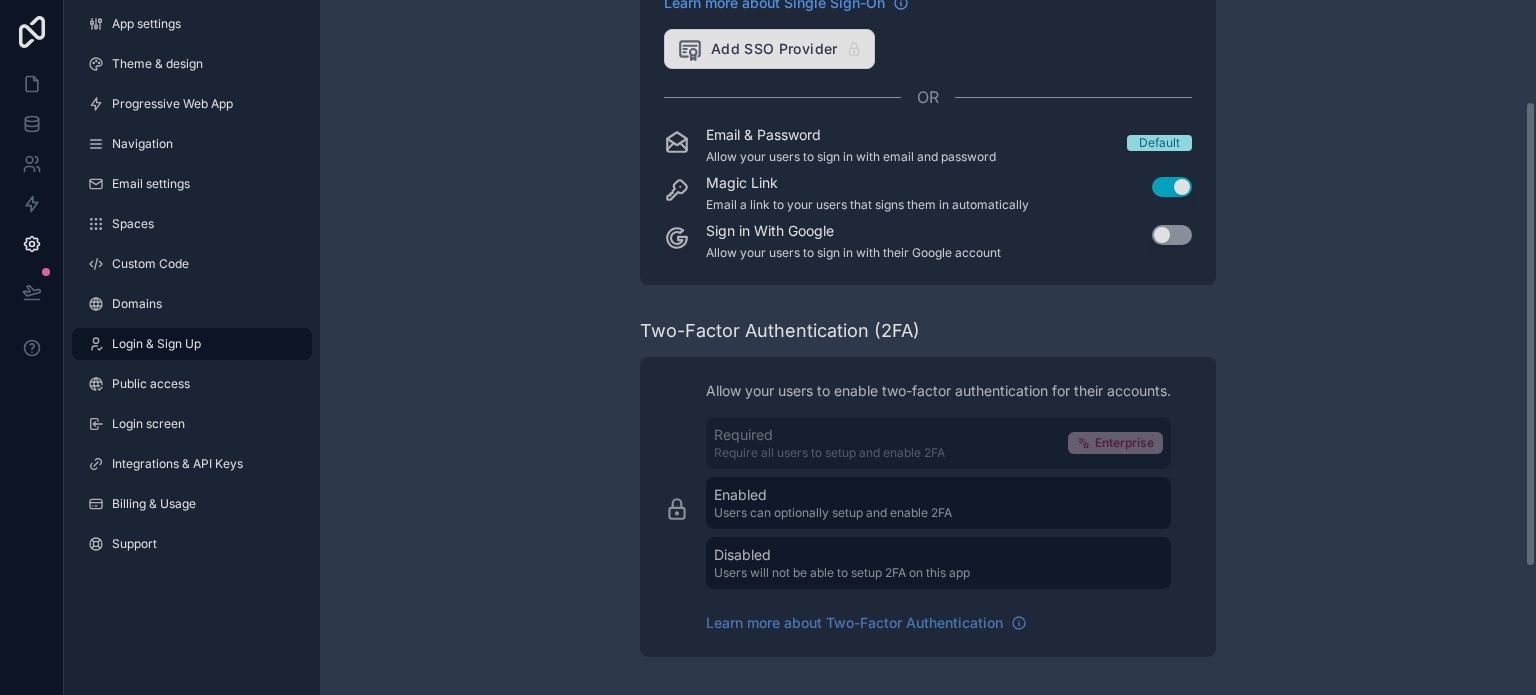 scroll, scrollTop: 0, scrollLeft: 0, axis: both 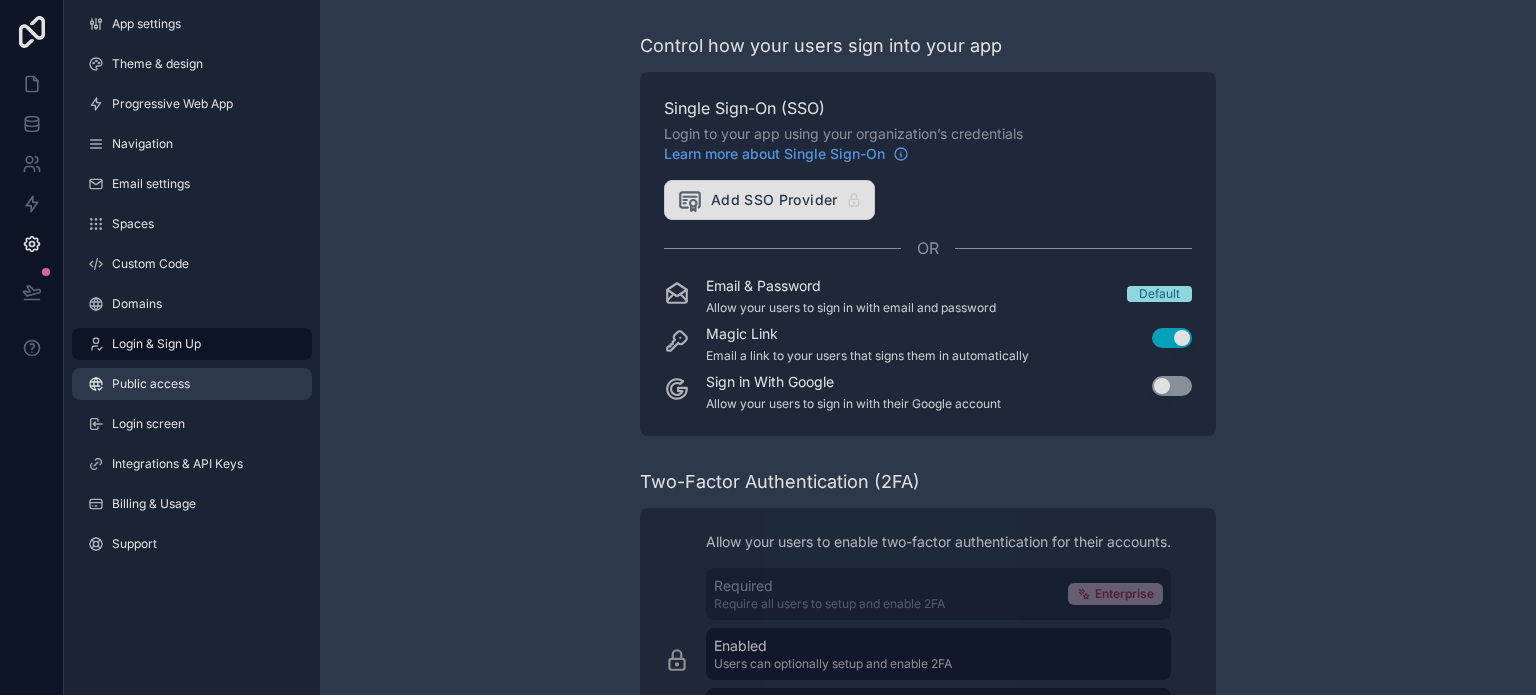 click on "Public access" at bounding box center (151, 384) 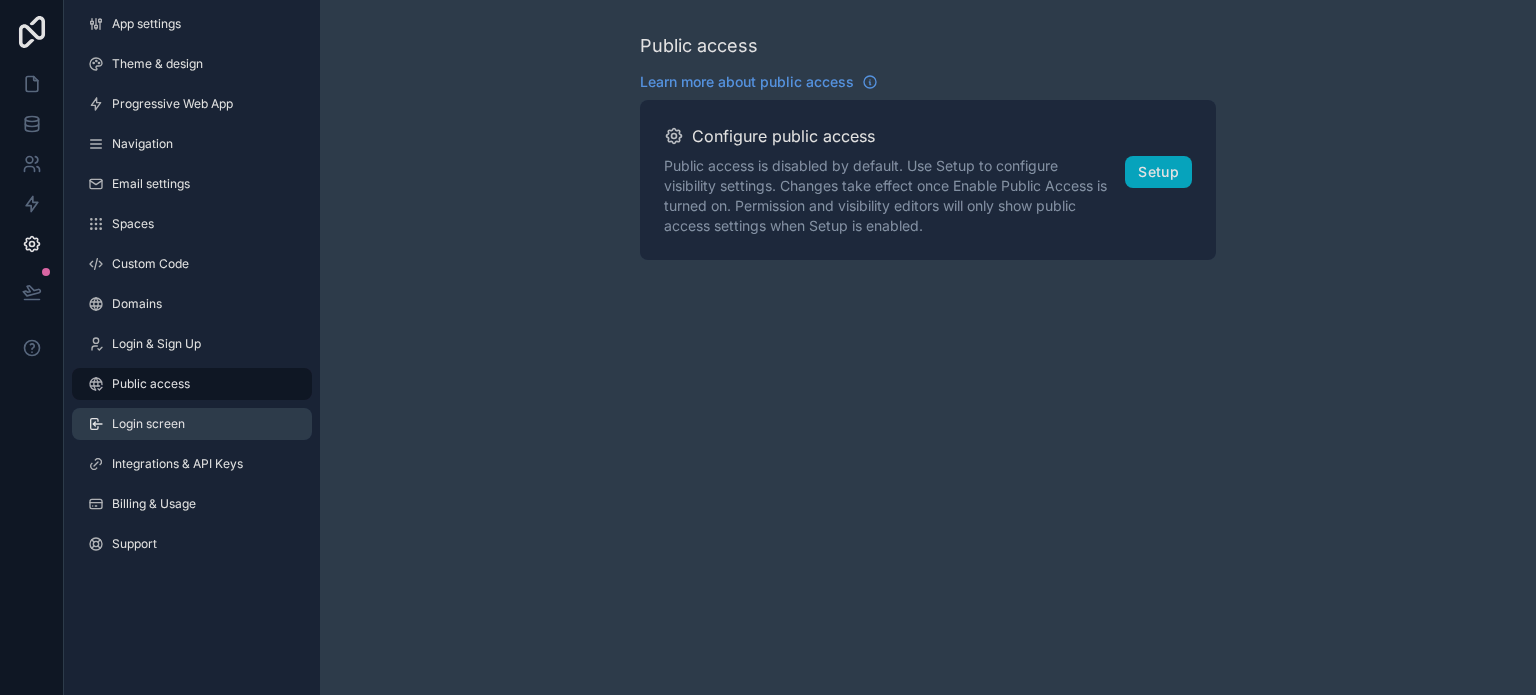 click on "Login screen" at bounding box center [192, 424] 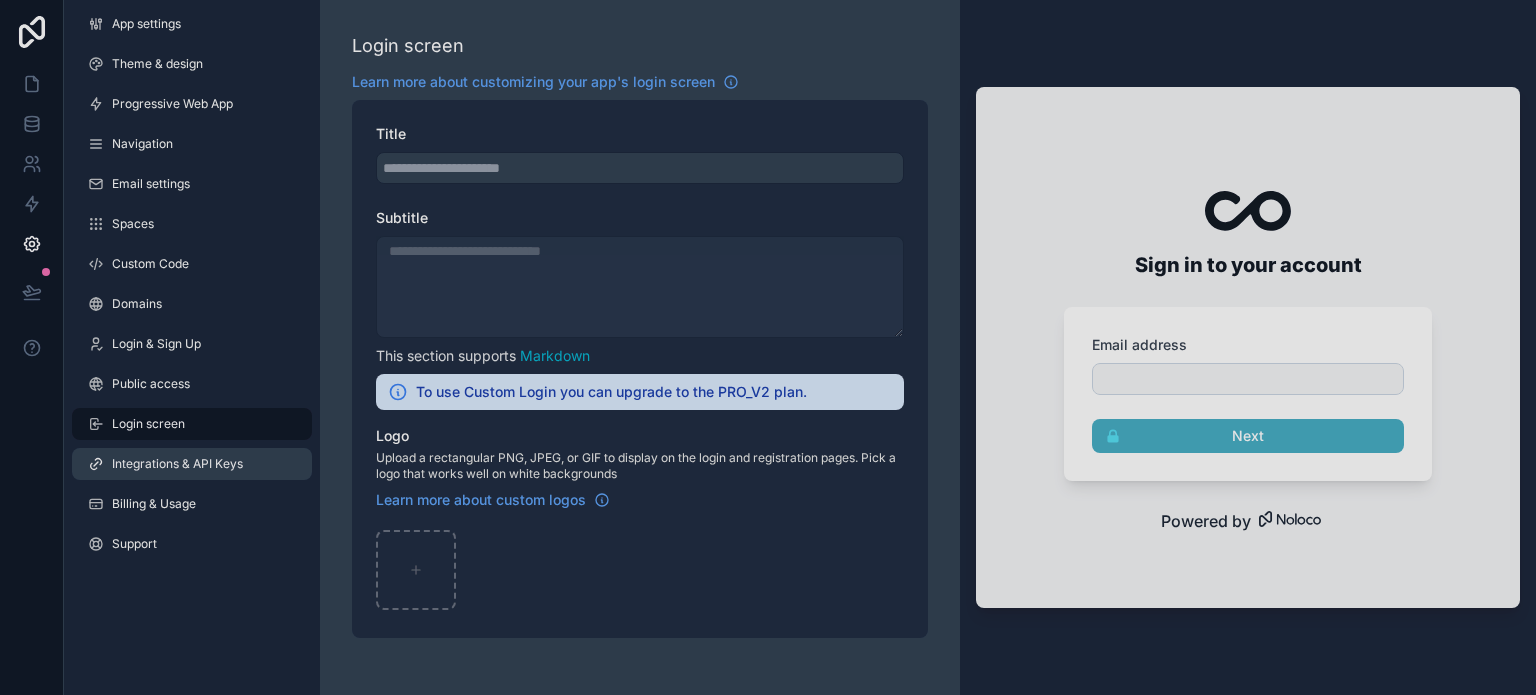 click on "Integrations & API Keys" at bounding box center (192, 464) 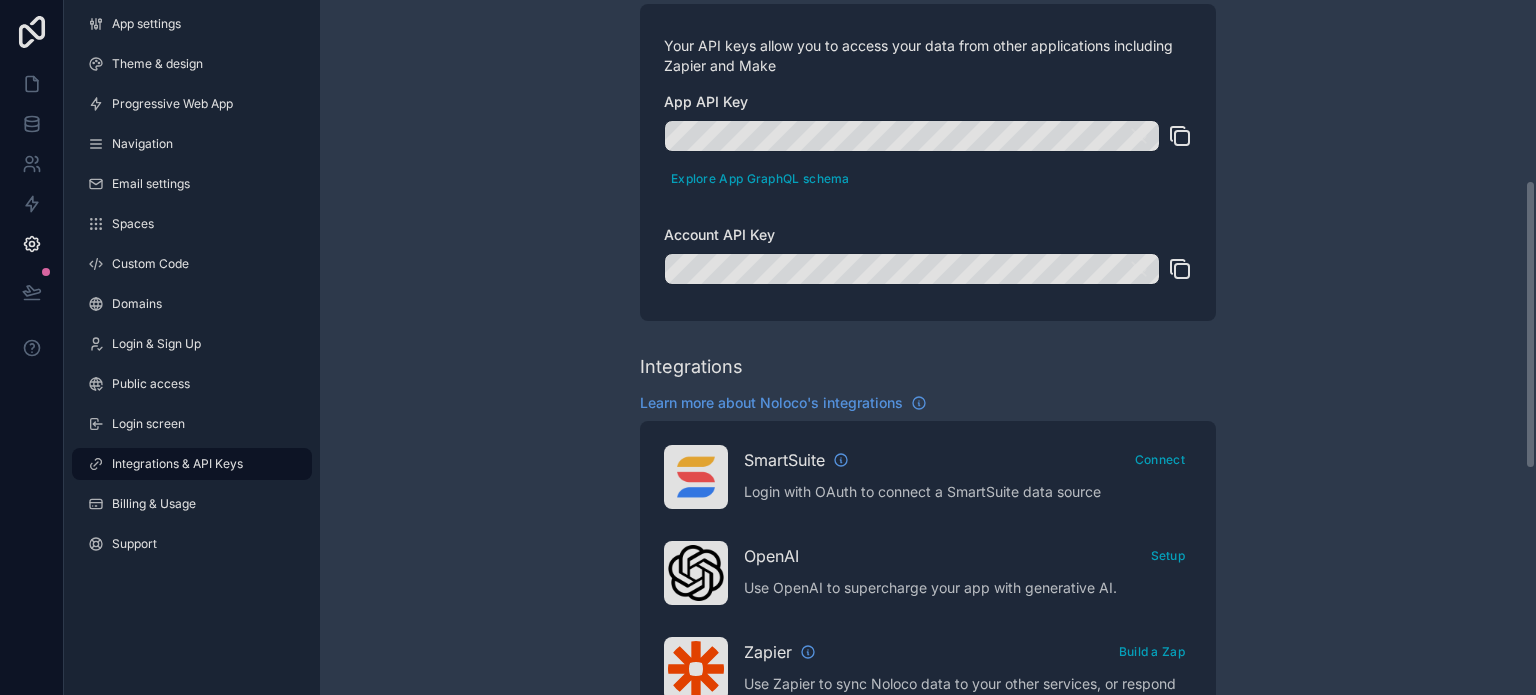 scroll, scrollTop: 0, scrollLeft: 0, axis: both 